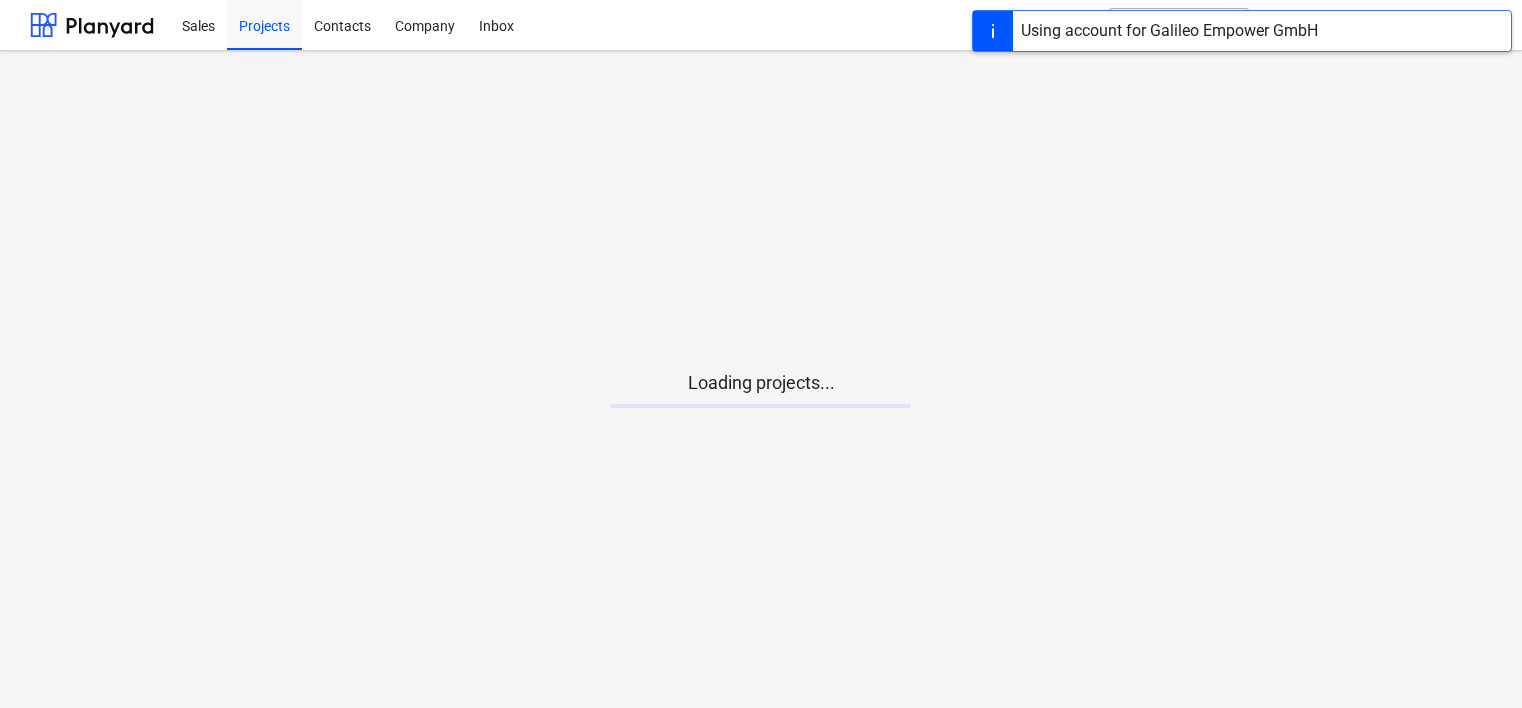 scroll, scrollTop: 0, scrollLeft: 0, axis: both 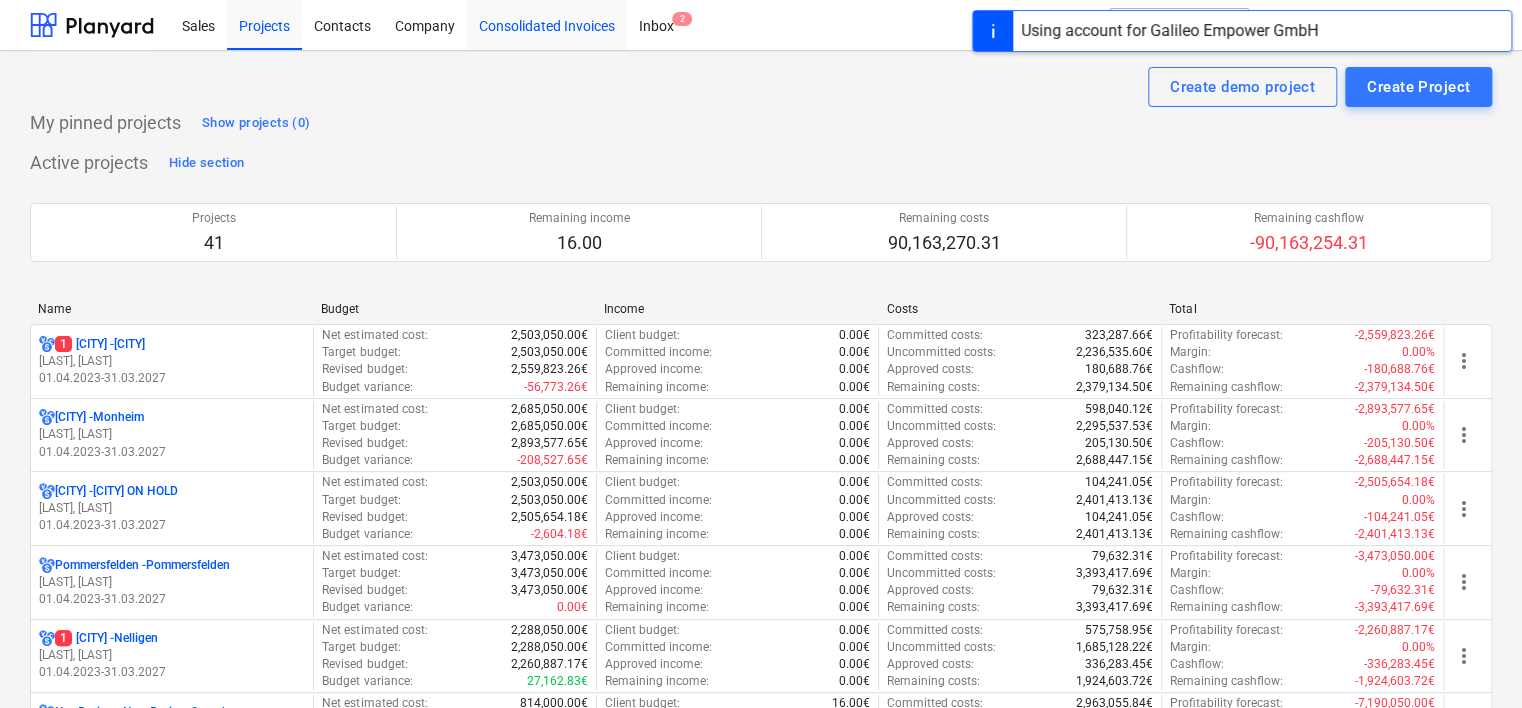 click on "Consolidated Invoices" at bounding box center (547, 24) 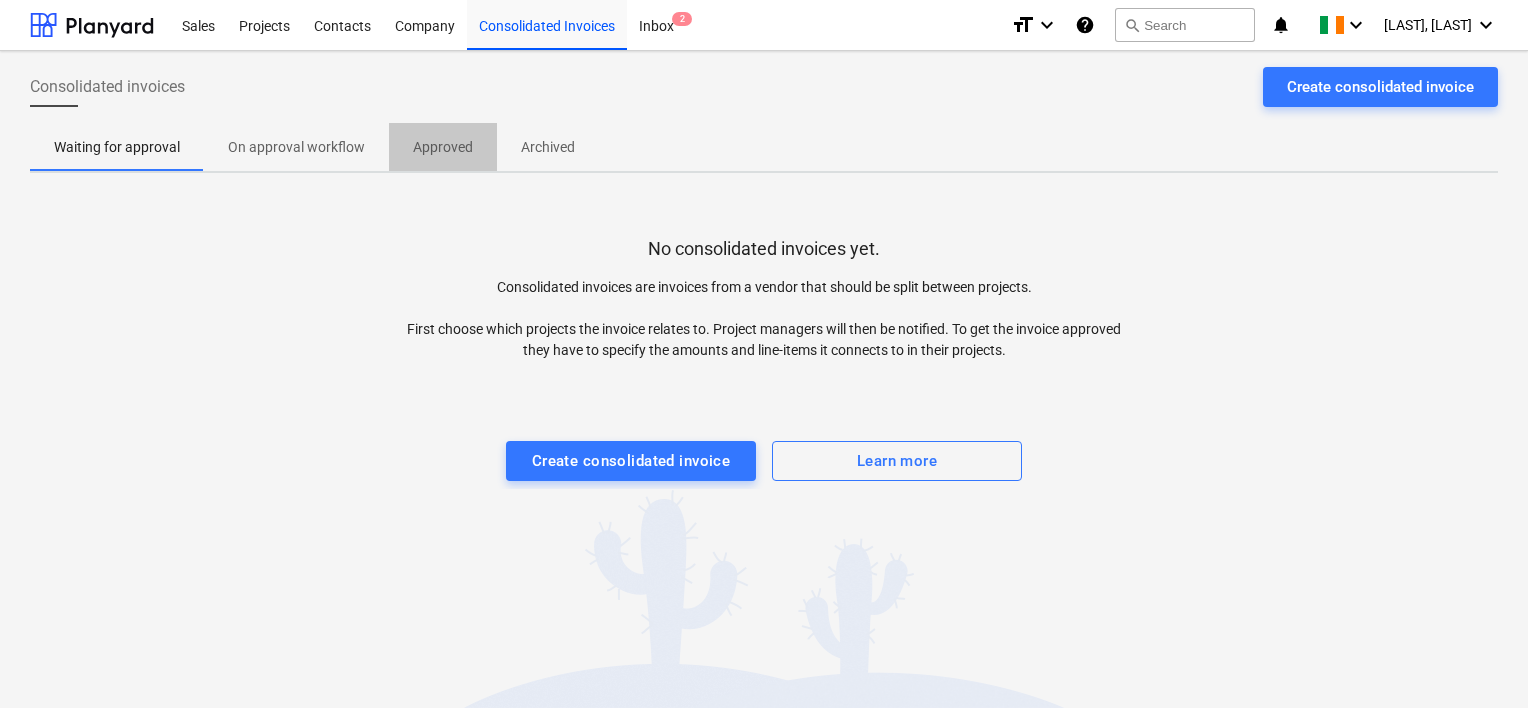 click on "Approved" at bounding box center (443, 147) 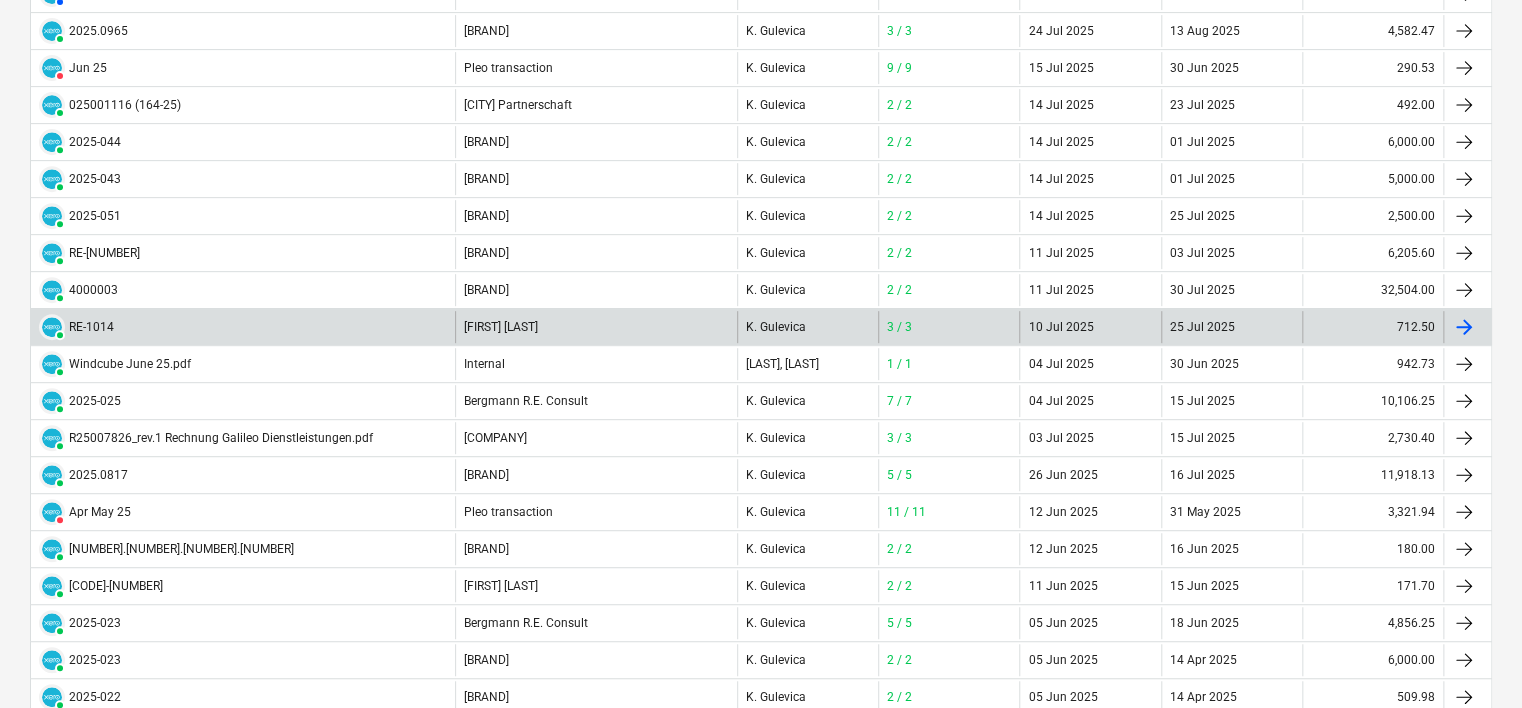 scroll, scrollTop: 300, scrollLeft: 0, axis: vertical 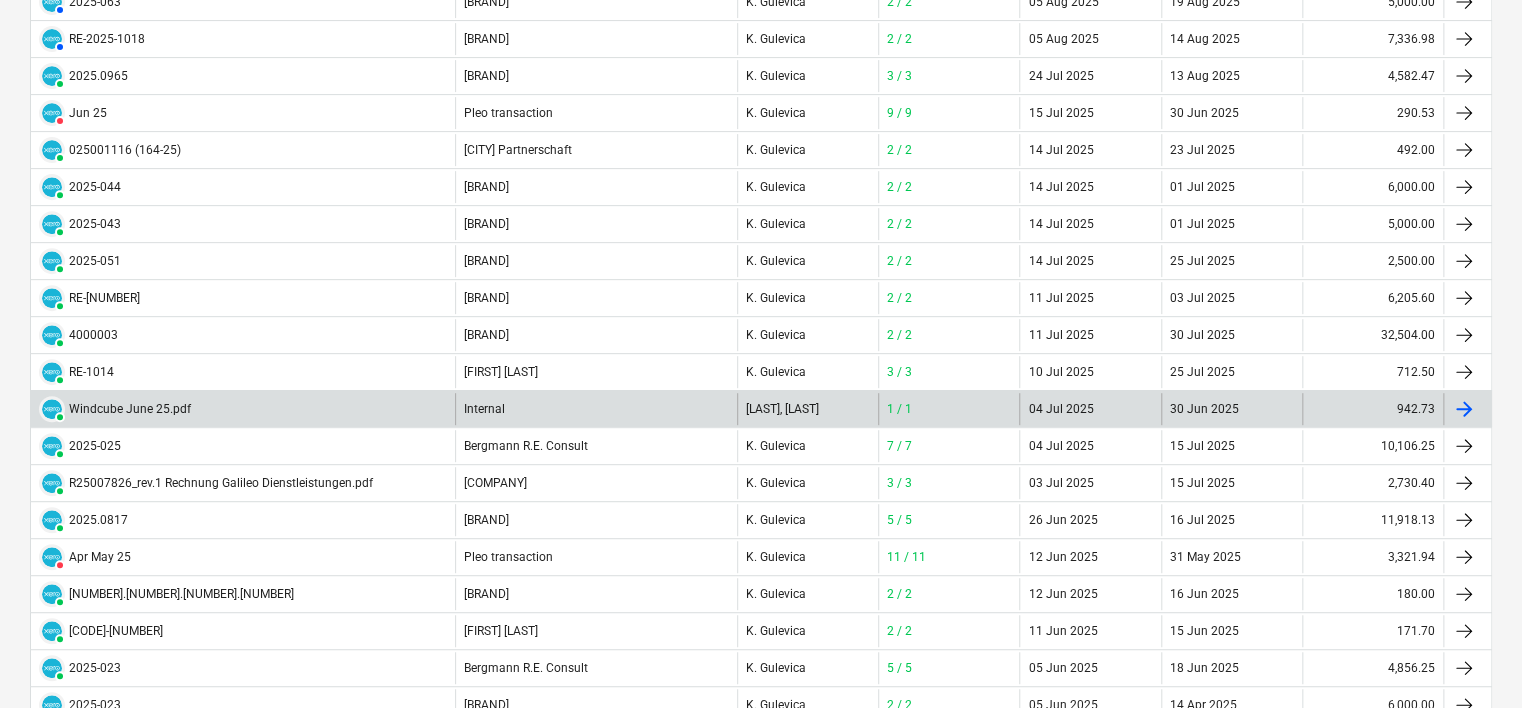 click on "Internal" at bounding box center [596, 409] 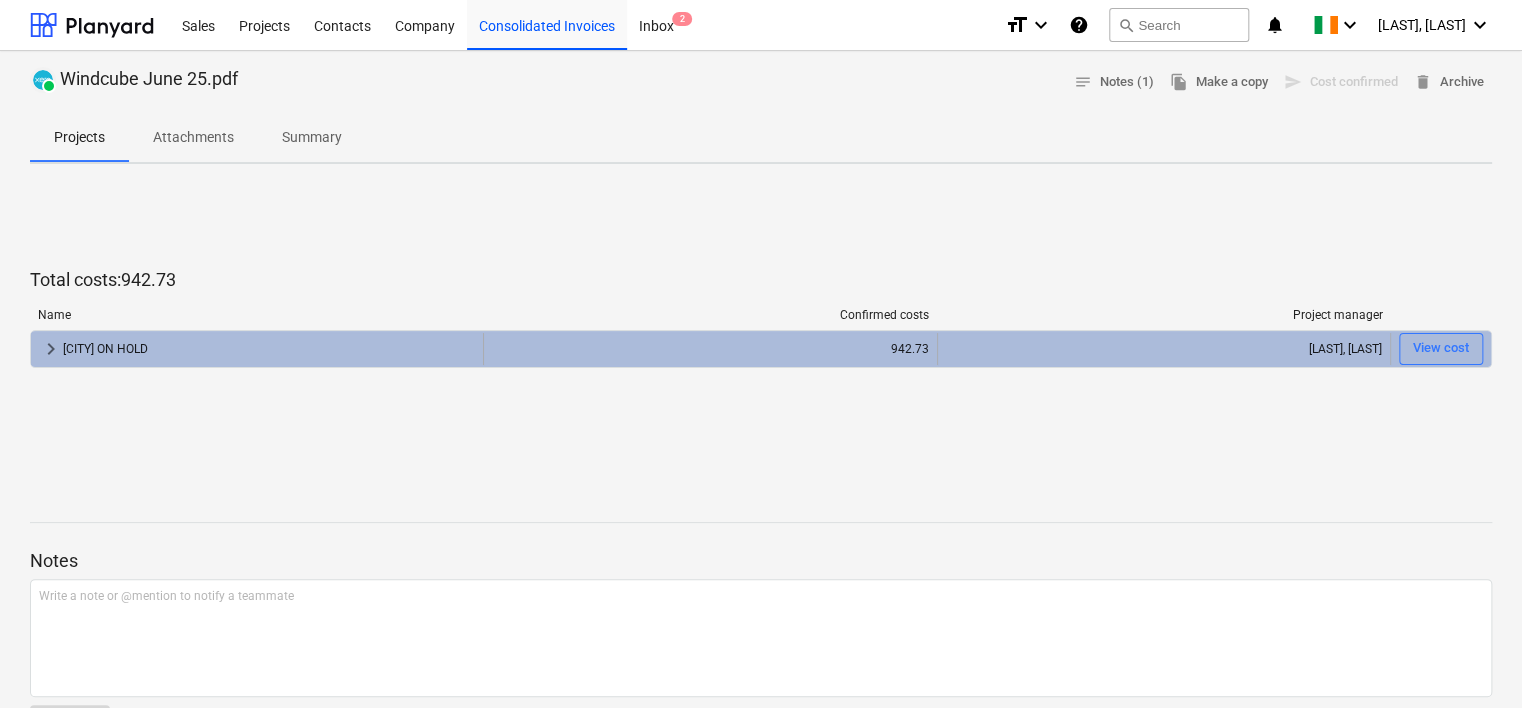 click on "keyboard_arrow_right" at bounding box center [51, 349] 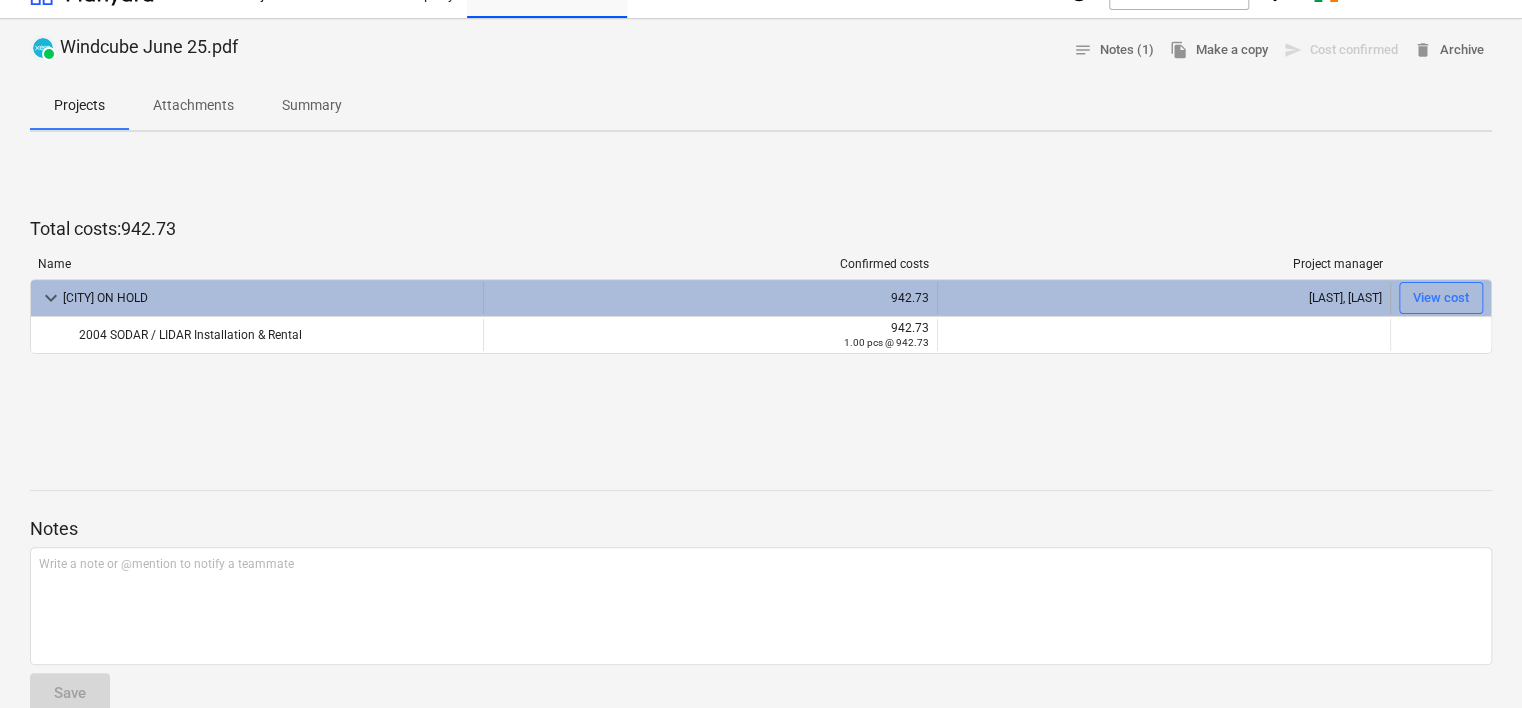 scroll, scrollTop: 0, scrollLeft: 0, axis: both 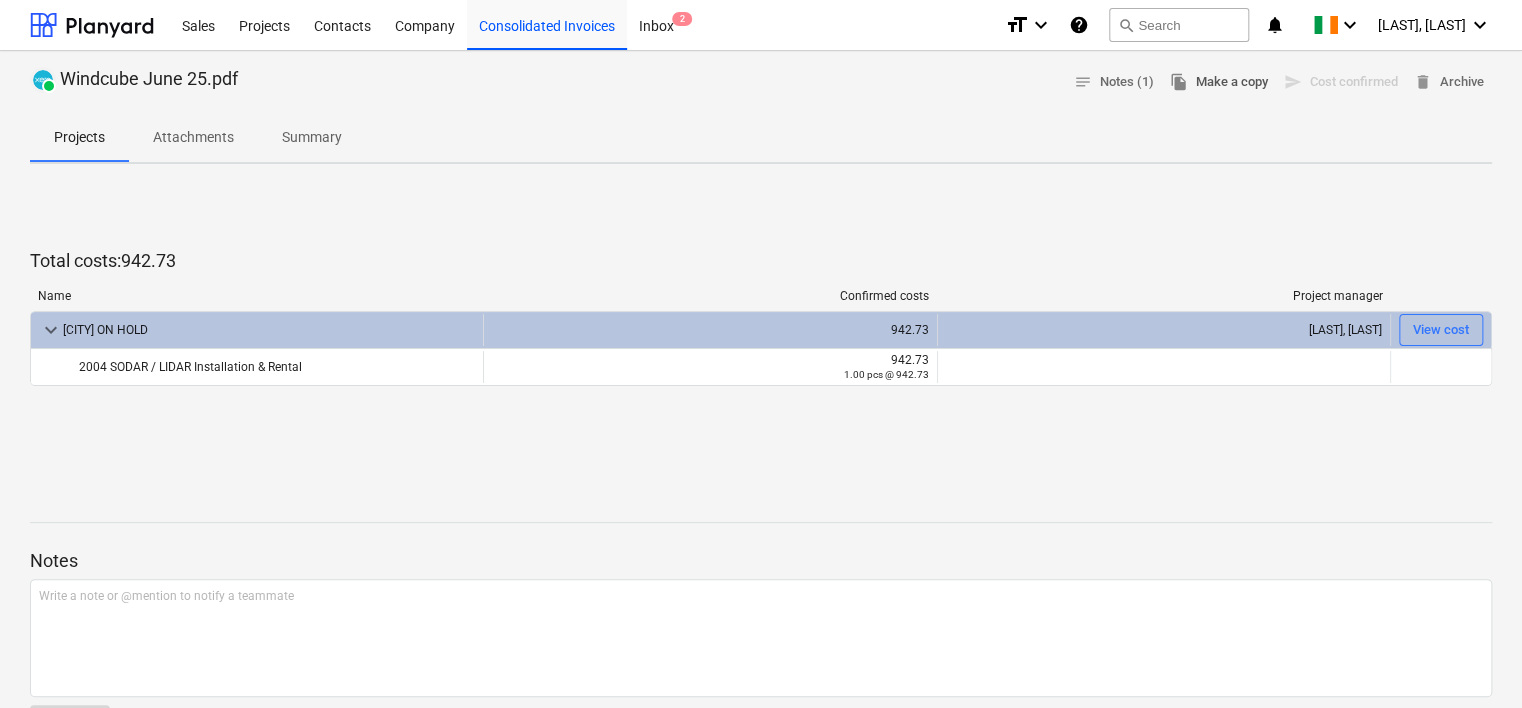 click on "file_copy Make a copy" at bounding box center (1219, 82) 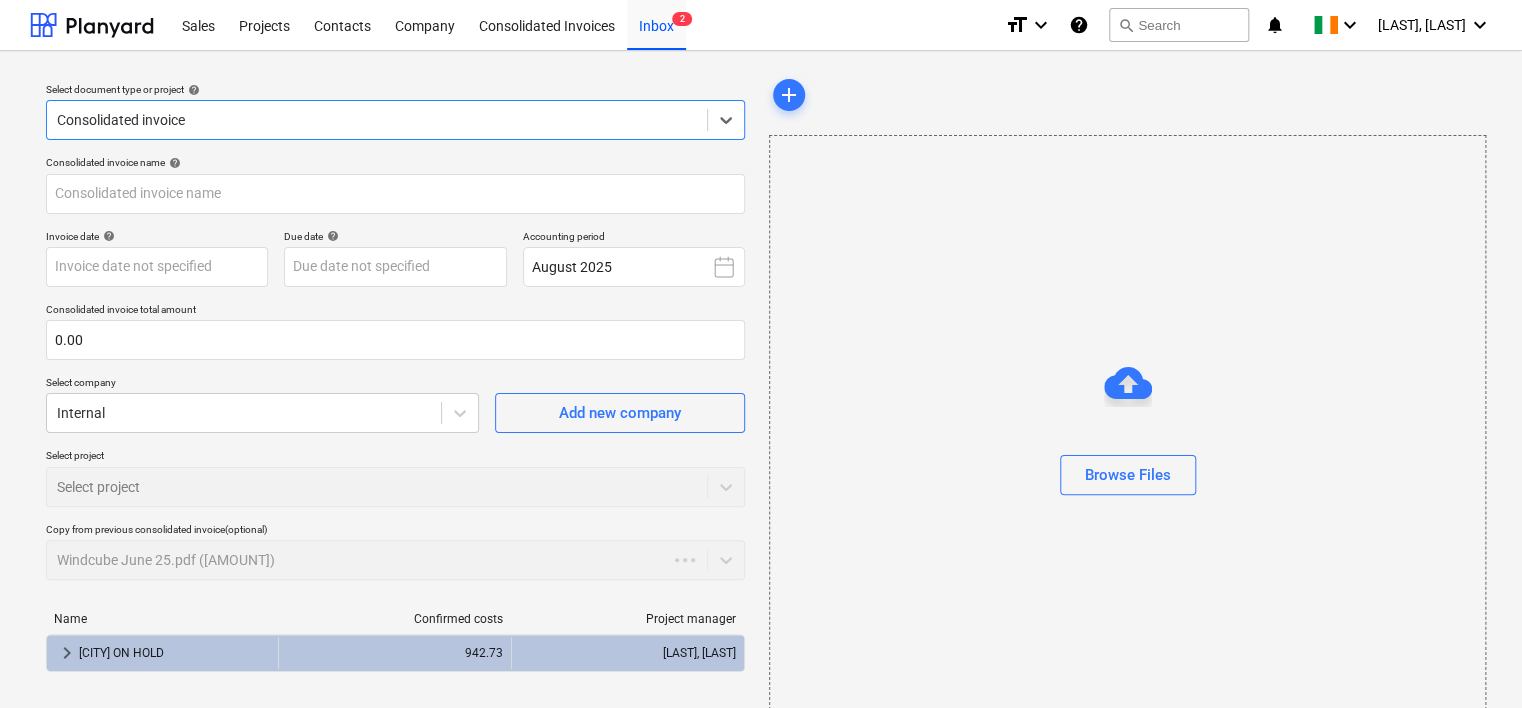 type on "942.73" 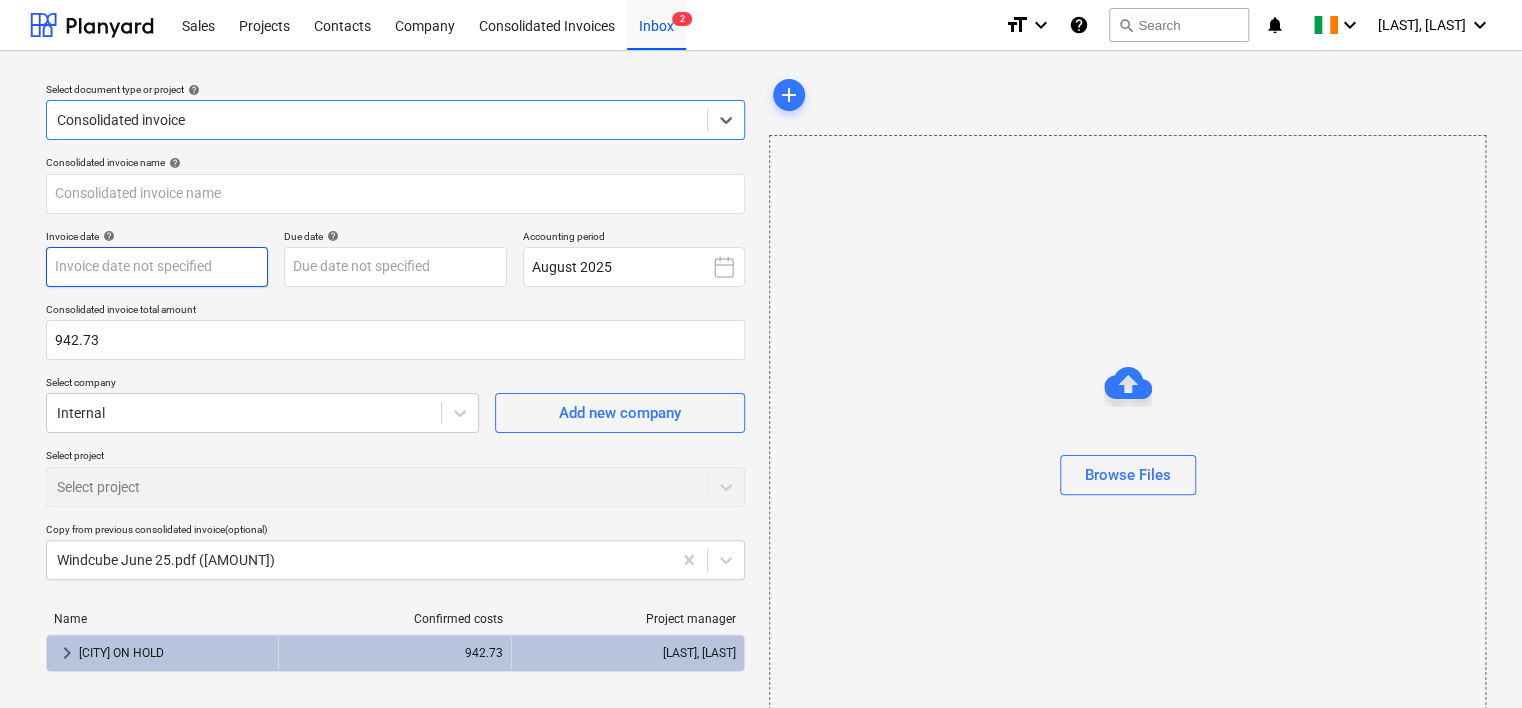 click on "Sales Projects Contacts Company Consolidated Invoices Inbox 2 format_size keyboard_arrow_down help search Search notifications 0 keyboard_arrow_down [LAST], [LAST] keyboard_arrow_down Select document type or project help Select is focused ,type to refine list, press Down to open the menu, Consolidated invoice Consolidated invoice name help Invoice date help Press the down arrow key to interact with the calendar and
select a date. Press the question mark key to get the keyboard shortcuts for changing dates. Due date help Press the down arrow key to interact with the calendar and
select a date. Press the question mark key to get the keyboard shortcuts for changing dates. Accounting period August [YEAR] Consolidated invoice total amount [AMOUNT] Select company Internal Add new company Select project Select project Copy from previous consolidated invoice (optional) Windcube [MONTH] [YEAR].pdf ([AMOUNT]) Name Confirmed costs Project manager keyboard_arrow_right [CITY] ON HOLD [AMOUNT] [LAST], [LAST] Cancel add" at bounding box center (761, 354) 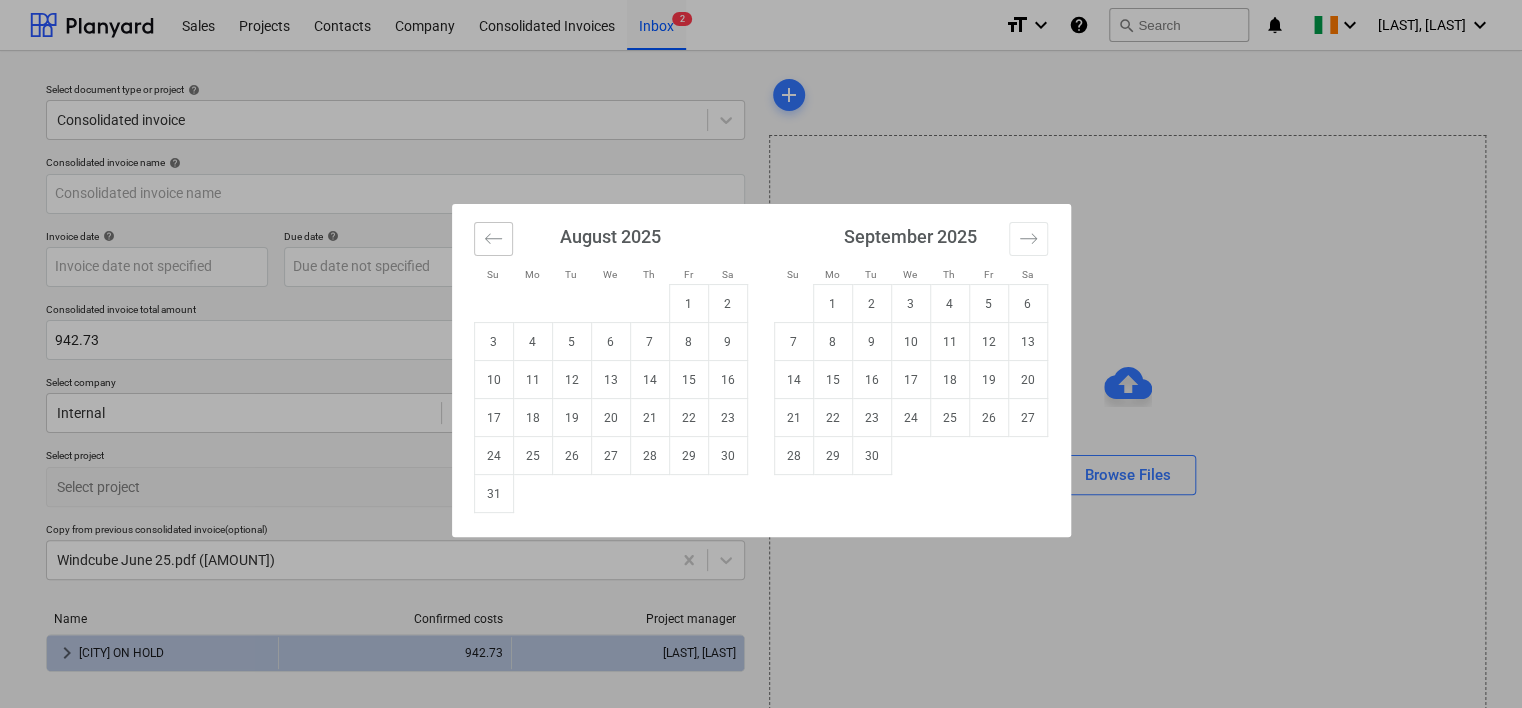 click 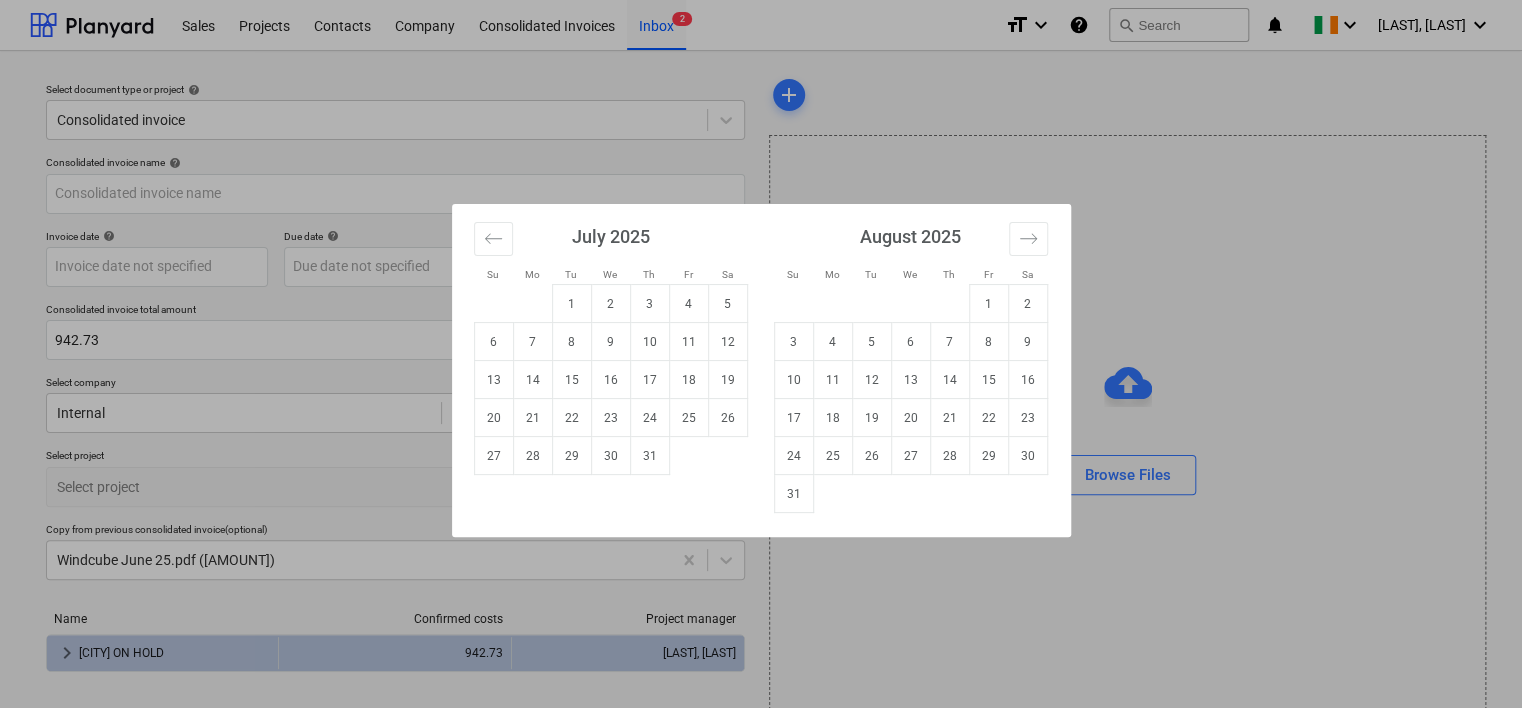 drag, startPoint x: 651, startPoint y: 451, endPoint x: 512, endPoint y: 376, distance: 157.94302 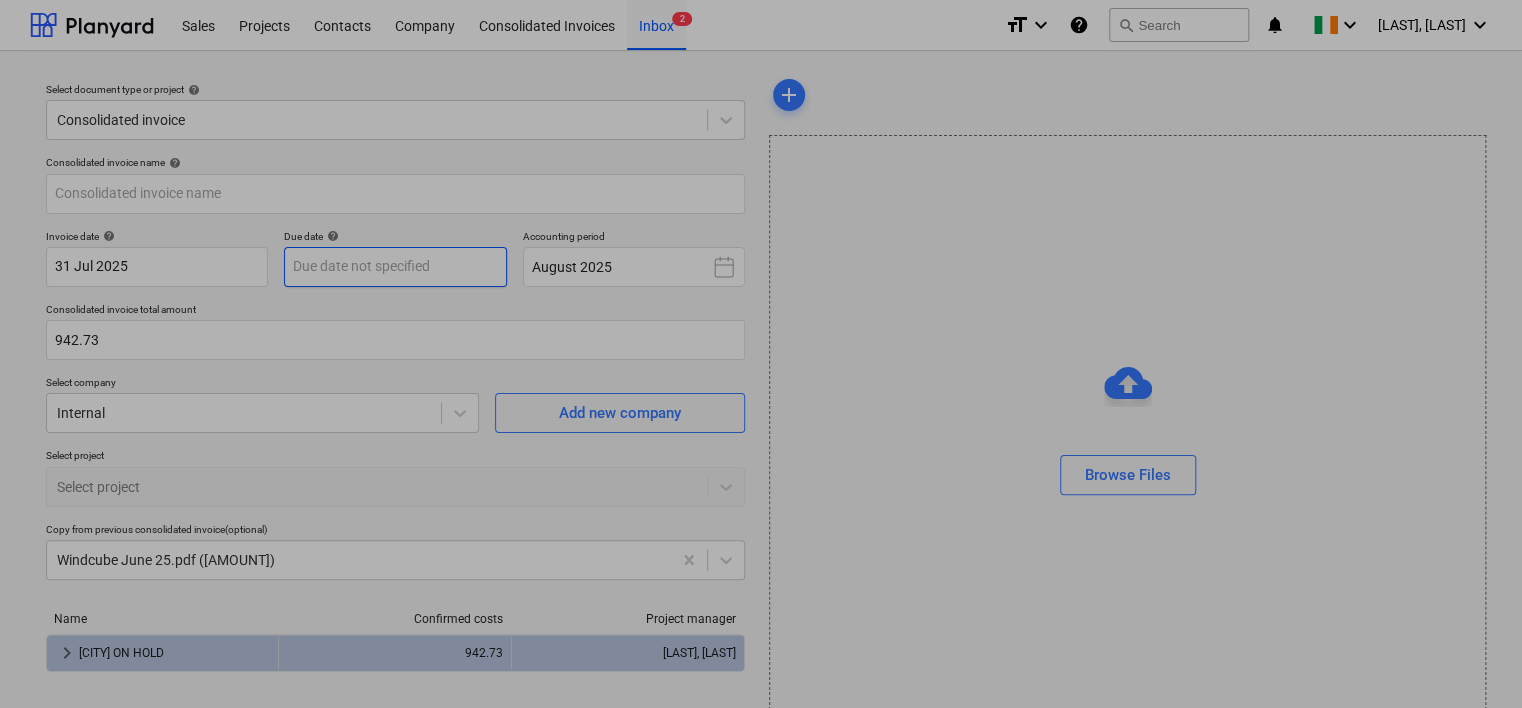 click on "Sales Projects Contacts Company Consolidated Invoices Inbox 2 format_size keyboard_arrow_down help search Search notifications 0 keyboard_arrow_down [LAST], [LAST] keyboard_arrow_down Select document type or project help Consolidated invoice Consolidated invoice name help Invoice date help [DATE] [DATE] Press the down arrow key to interact with the calendar and
select a date. Press the question mark key to get the keyboard shortcuts for changing dates. Due date help Press the down arrow key to interact with the calendar and
select a date. Press the question mark key to get the keyboard shortcuts for changing dates. Accounting period August [YEAR] Consolidated invoice total amount [AMOUNT] Select company Internal Add new company Select project Select project Copy from previous consolidated invoice (optional) Windcube [MONTH] [YEAR].pdf ([AMOUNT]) Name Confirmed costs Project manager keyboard_arrow_right [CITY] ON HOLD [AMOUNT] [LAST], [LAST] Confirm and add costs Confirm projects add Browse Files" at bounding box center (761, 354) 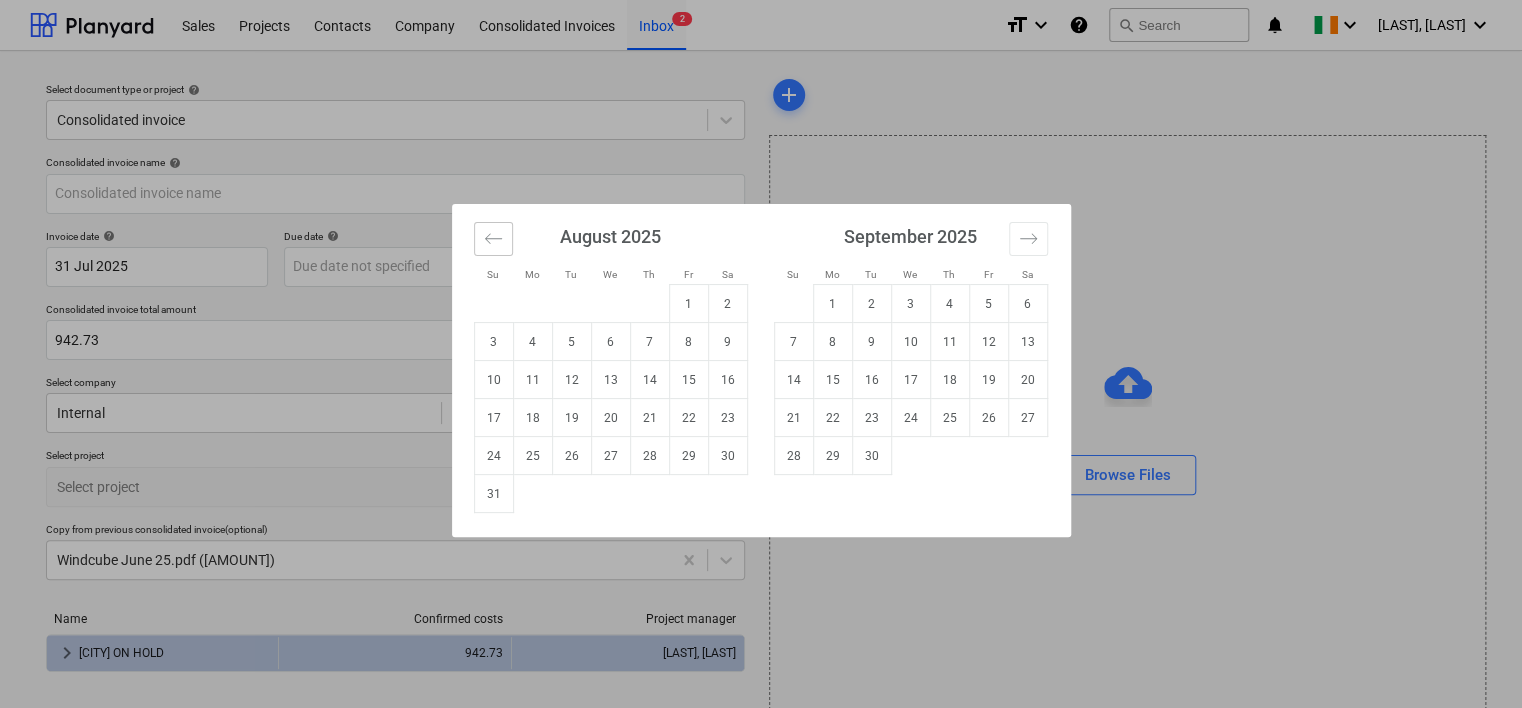 click 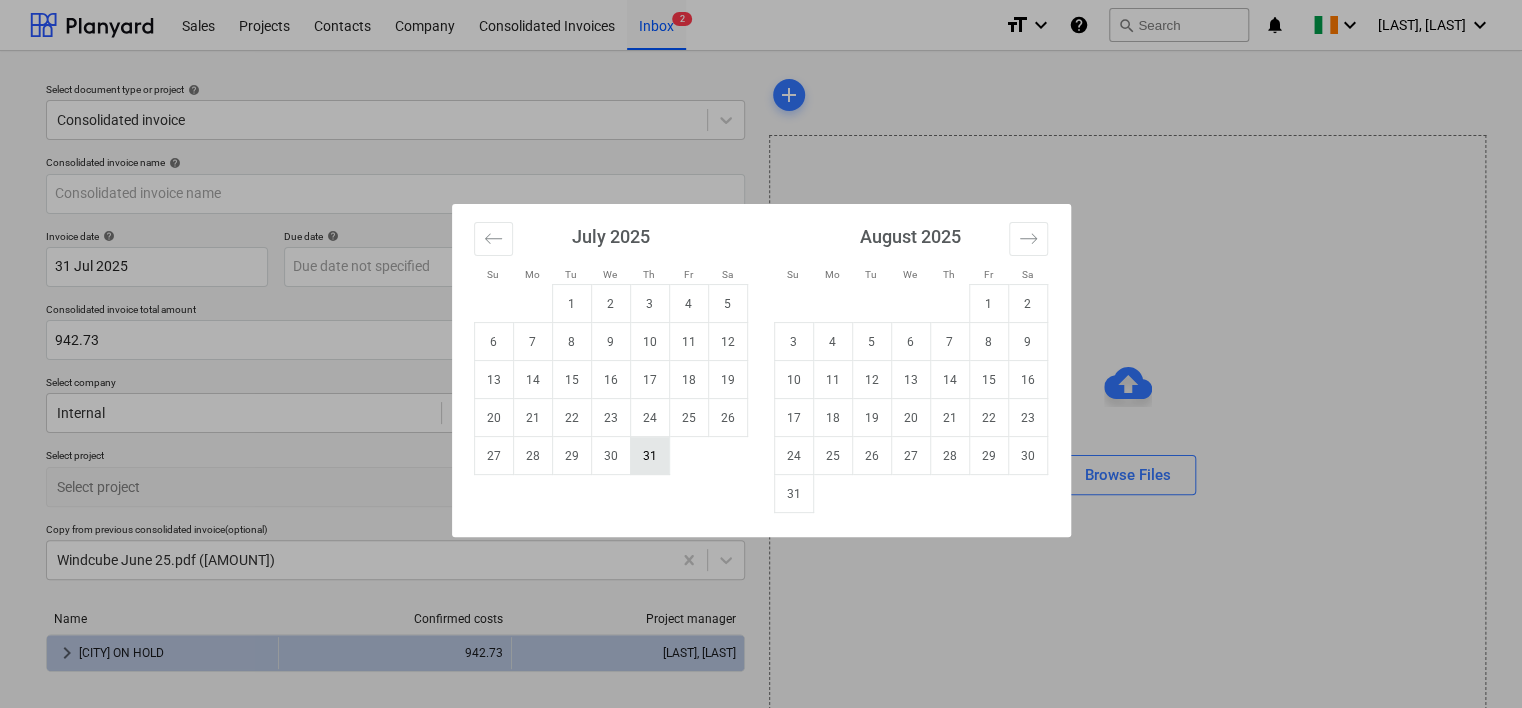 click on "31" at bounding box center [649, 456] 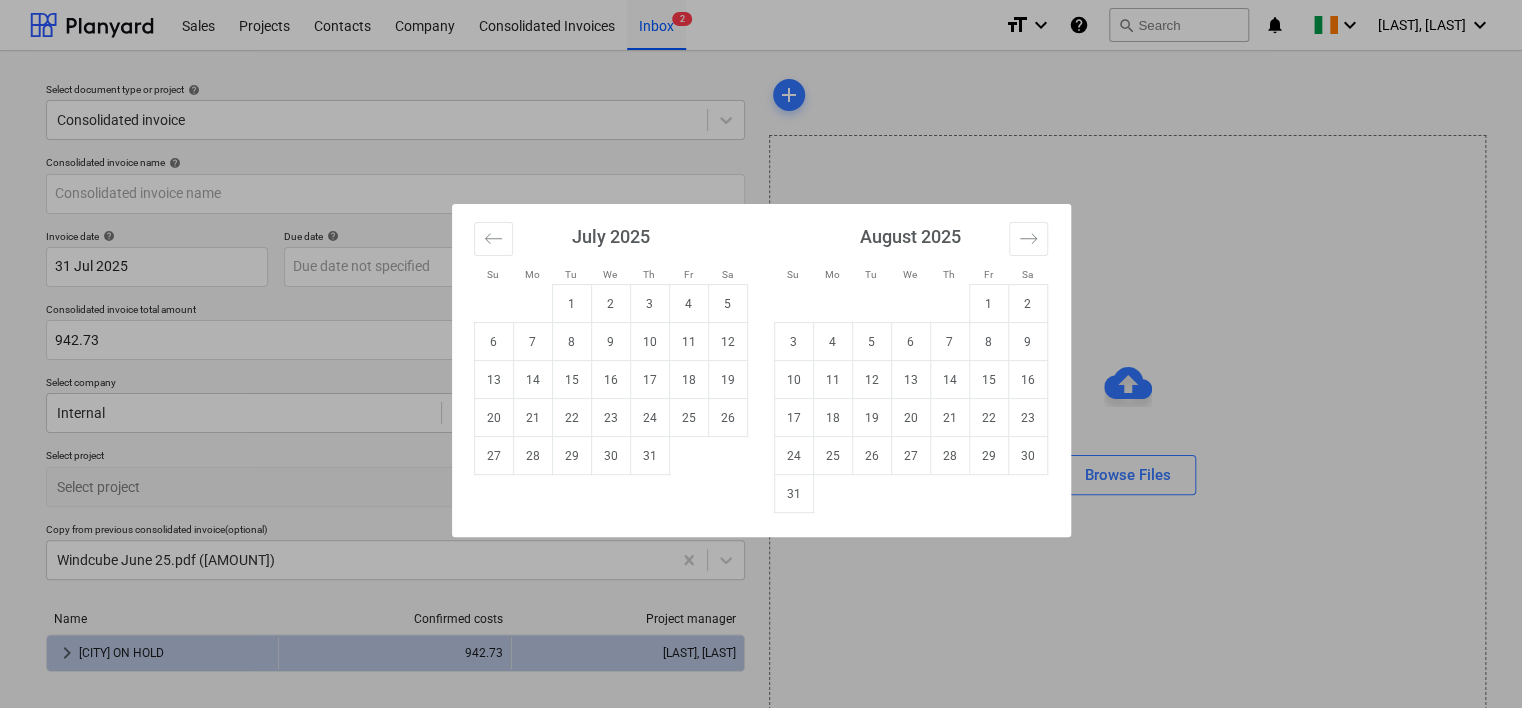 type on "31 Jul 2025" 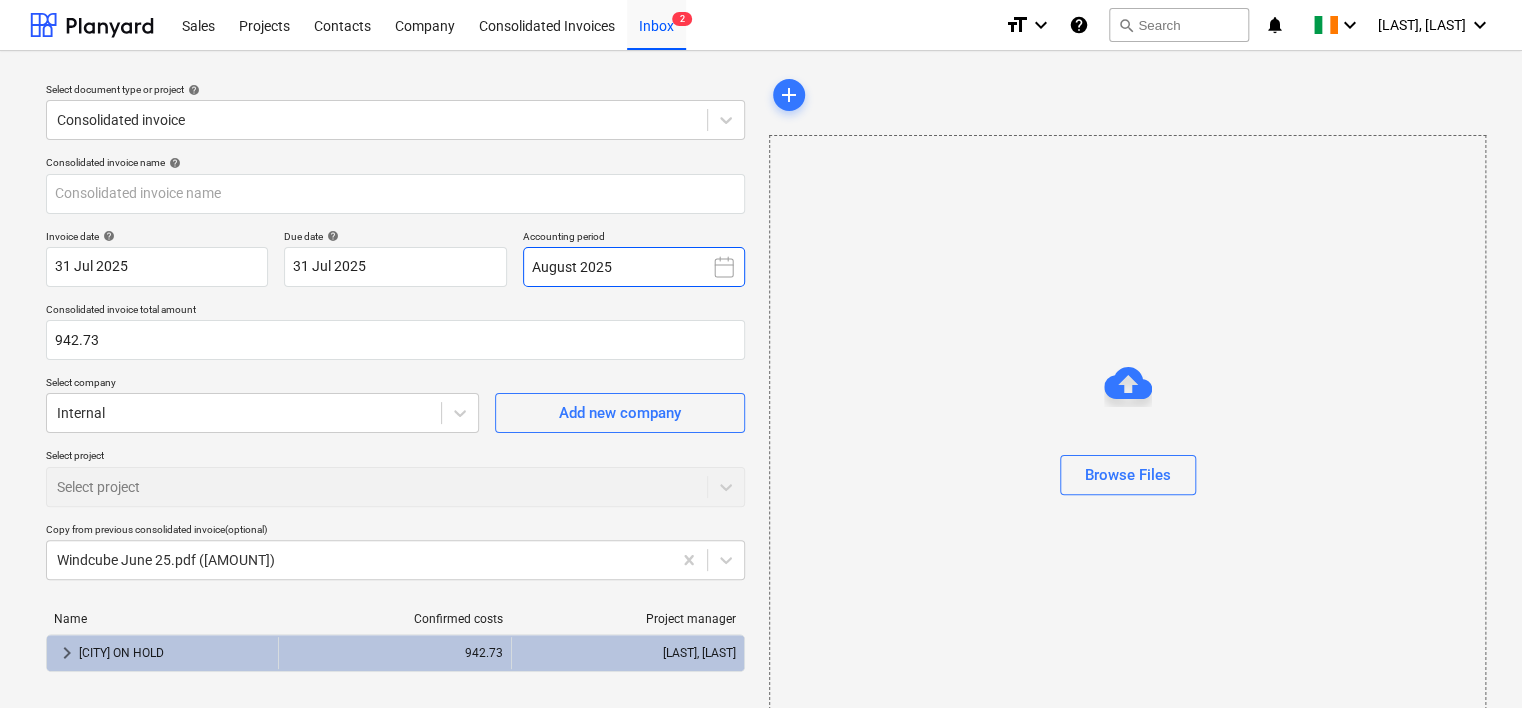 click on "August 2025" at bounding box center [634, 267] 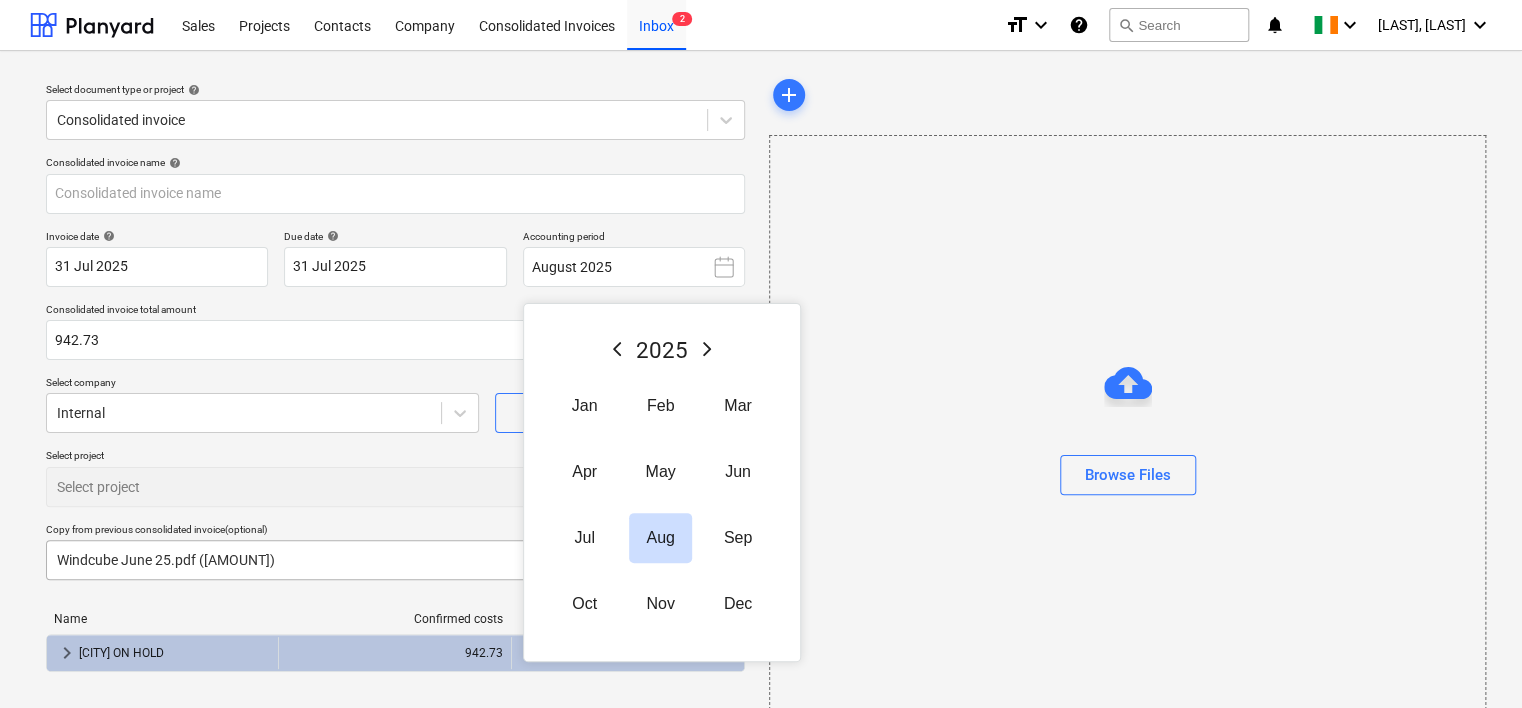 click on "Jul" at bounding box center [585, 538] 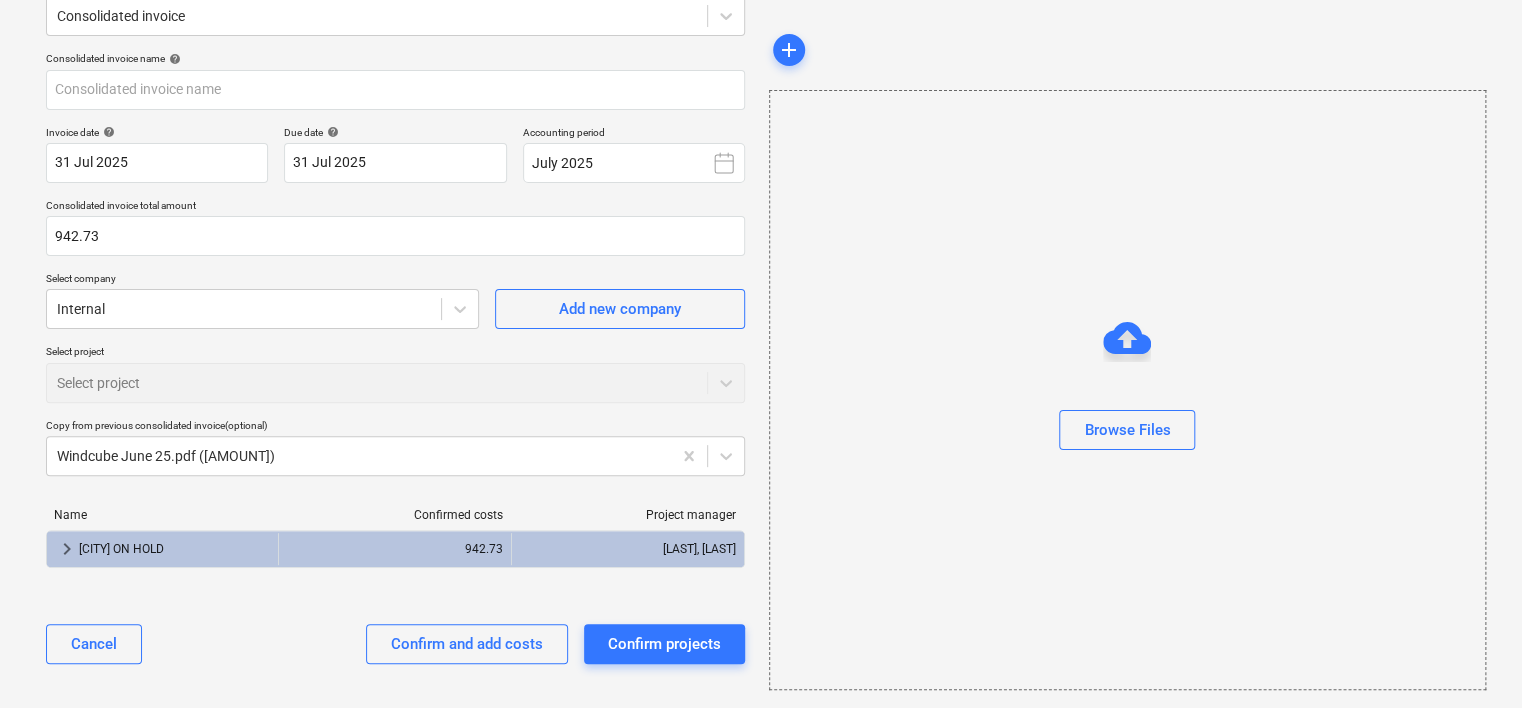 scroll, scrollTop: 108, scrollLeft: 0, axis: vertical 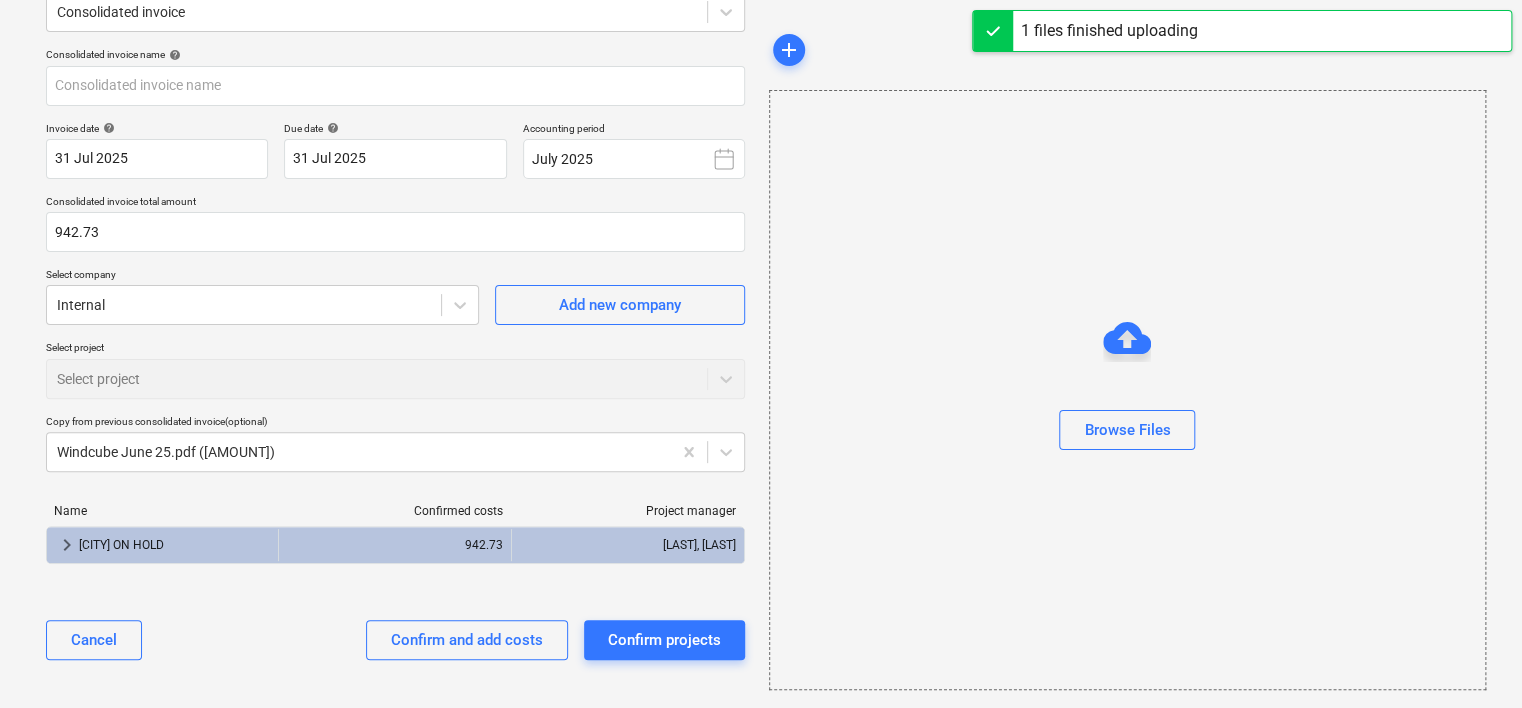type on "Windcube July 25.pdf" 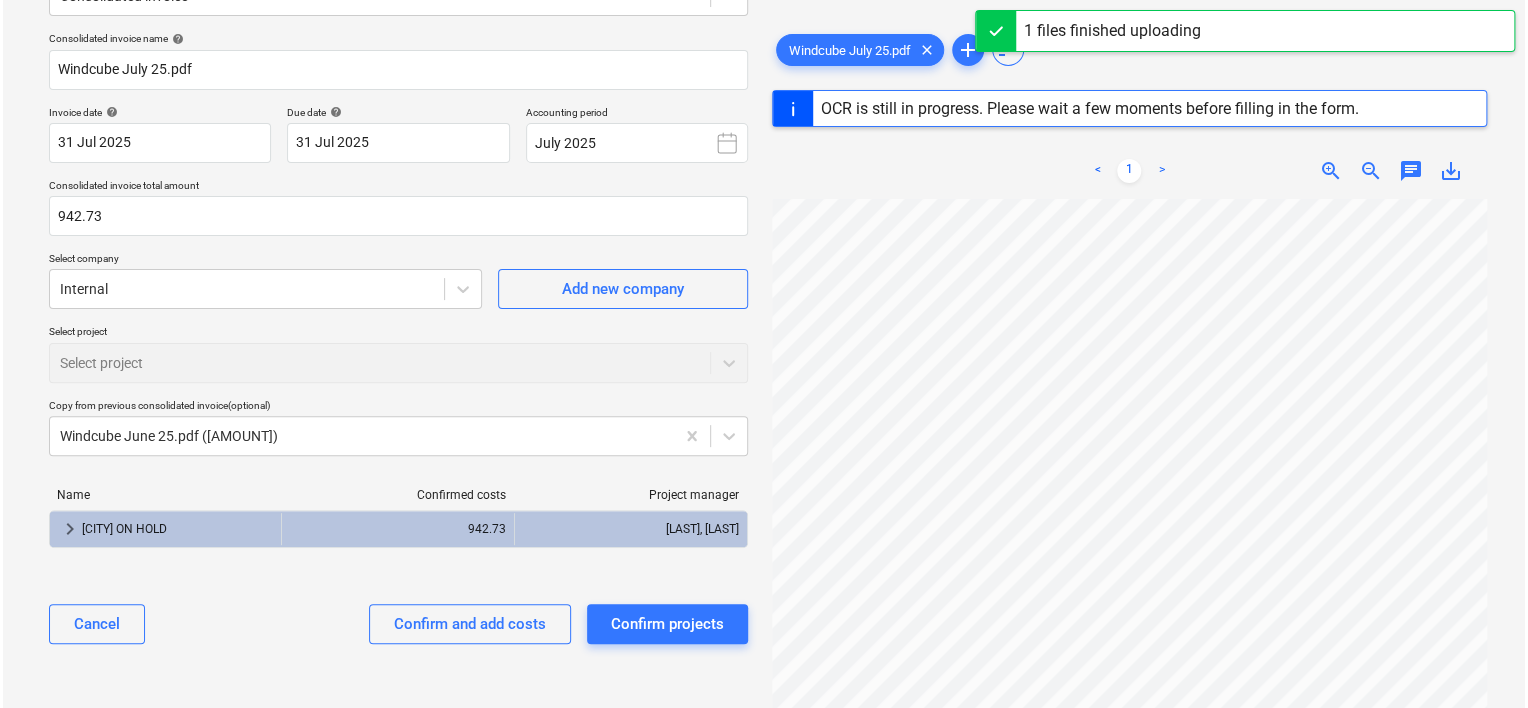scroll, scrollTop: 208, scrollLeft: 0, axis: vertical 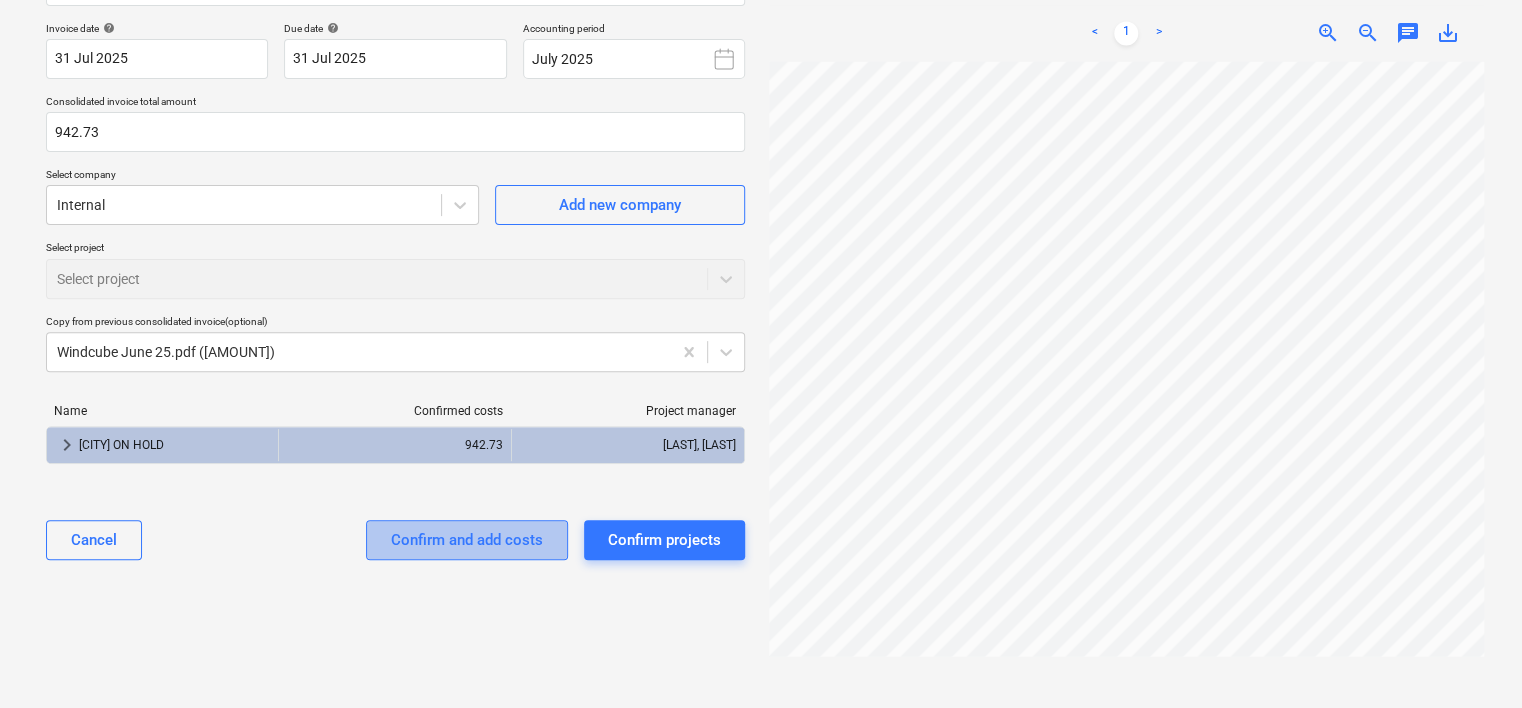 click on "Confirm and add costs" at bounding box center (467, 540) 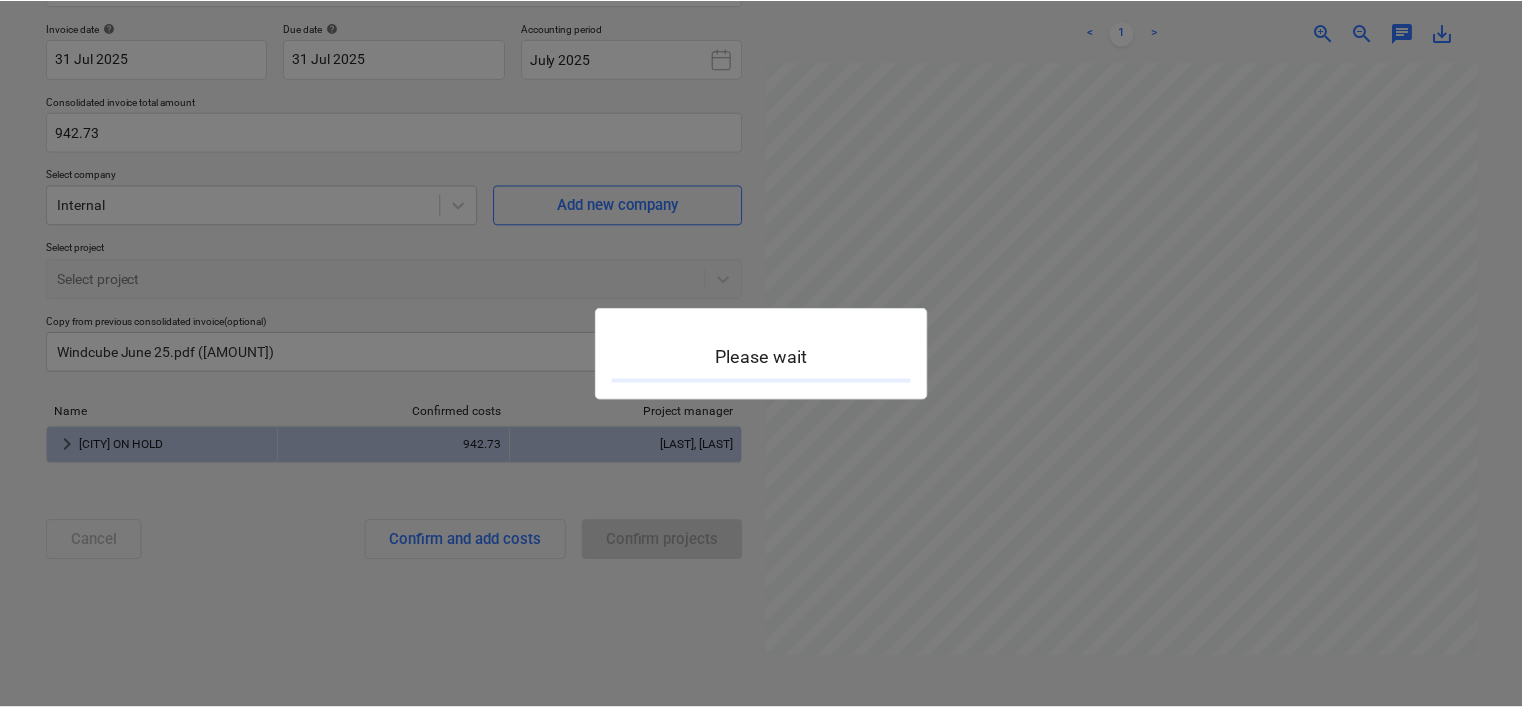 scroll, scrollTop: 0, scrollLeft: 0, axis: both 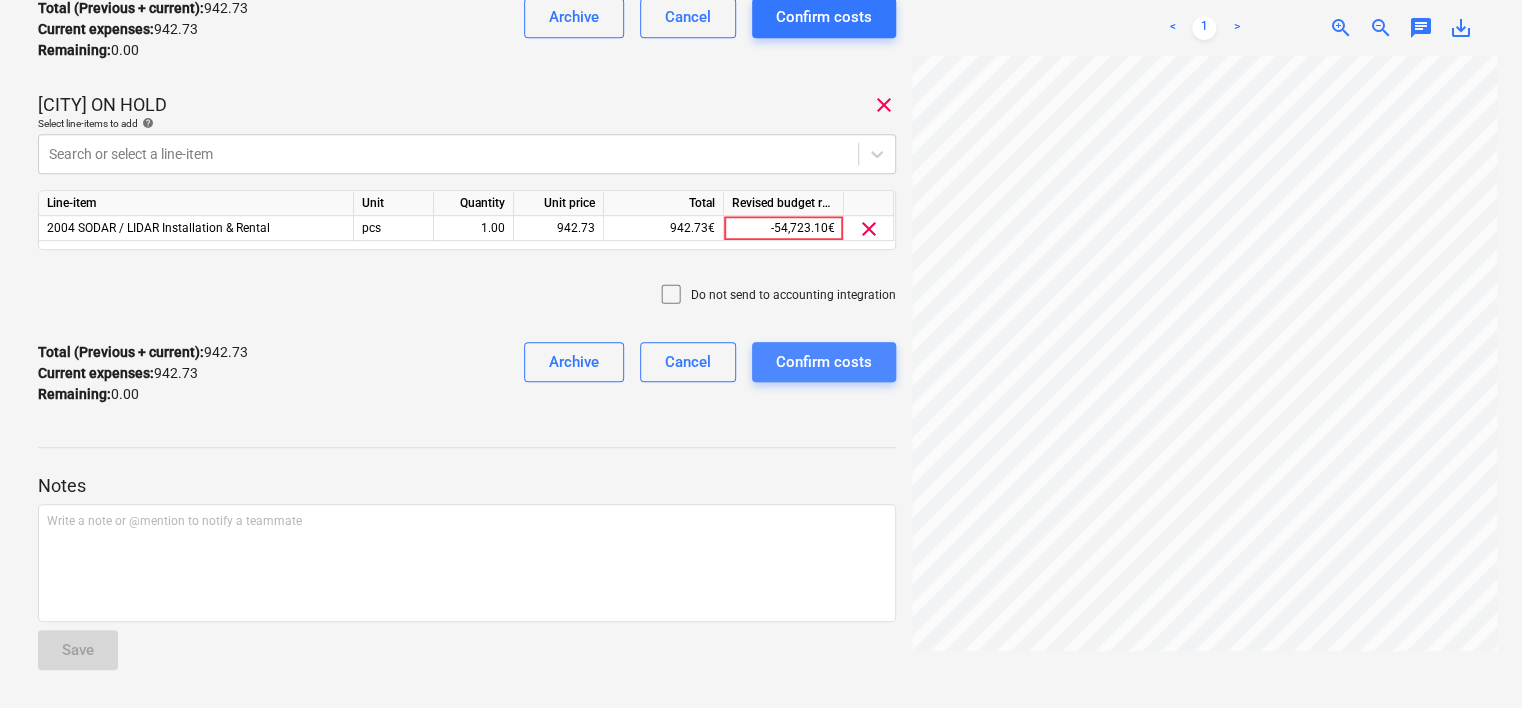 click on "Confirm costs" at bounding box center [824, 362] 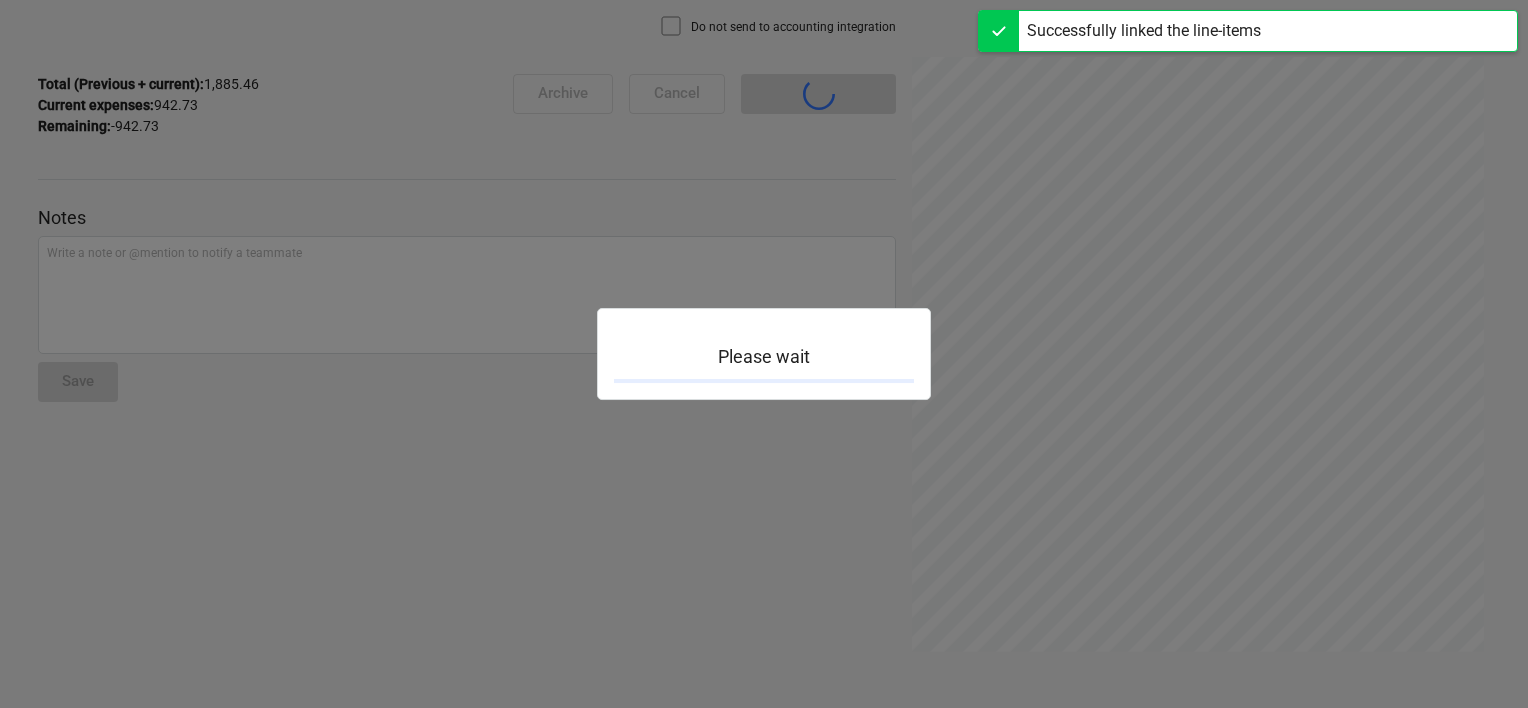 scroll, scrollTop: 237, scrollLeft: 0, axis: vertical 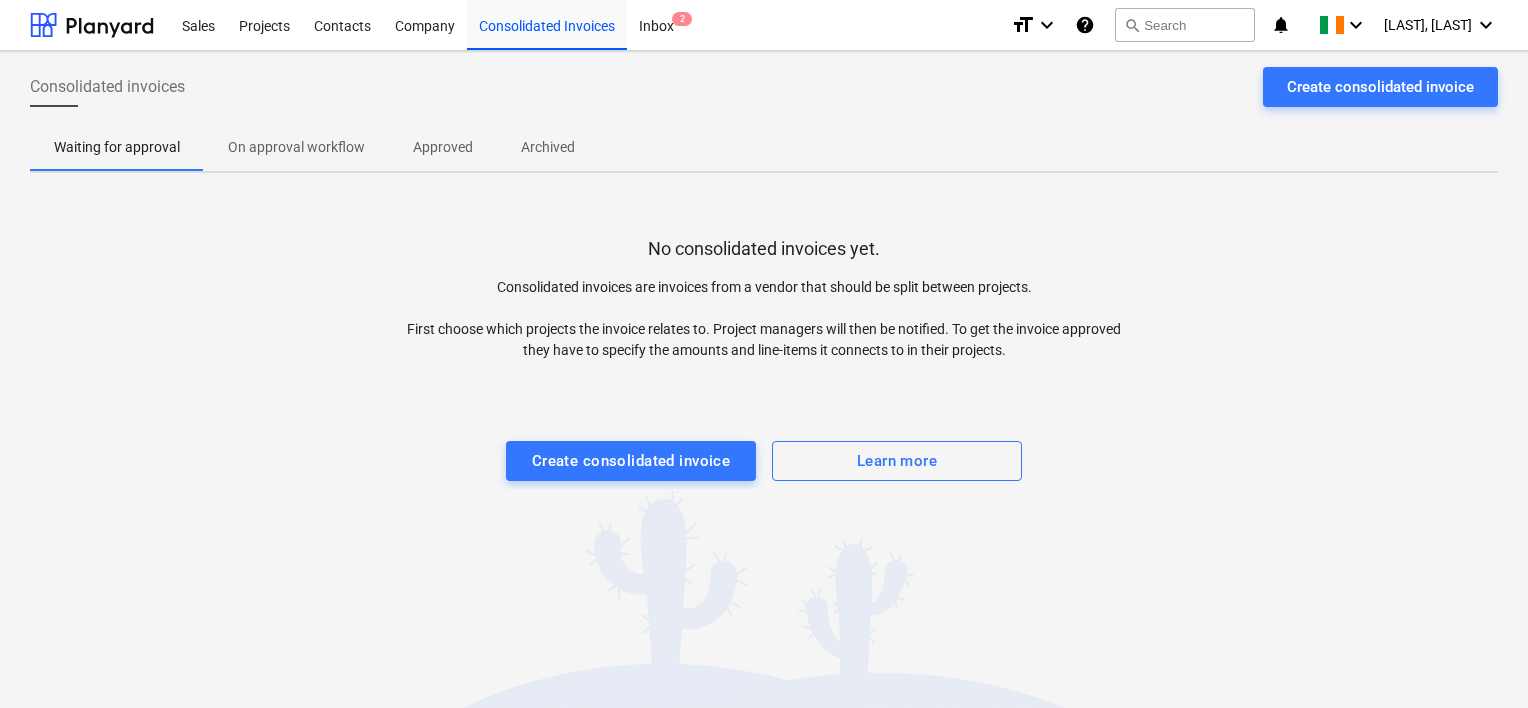 click on "Successfully linked the line-items" at bounding box center (1248, 21) 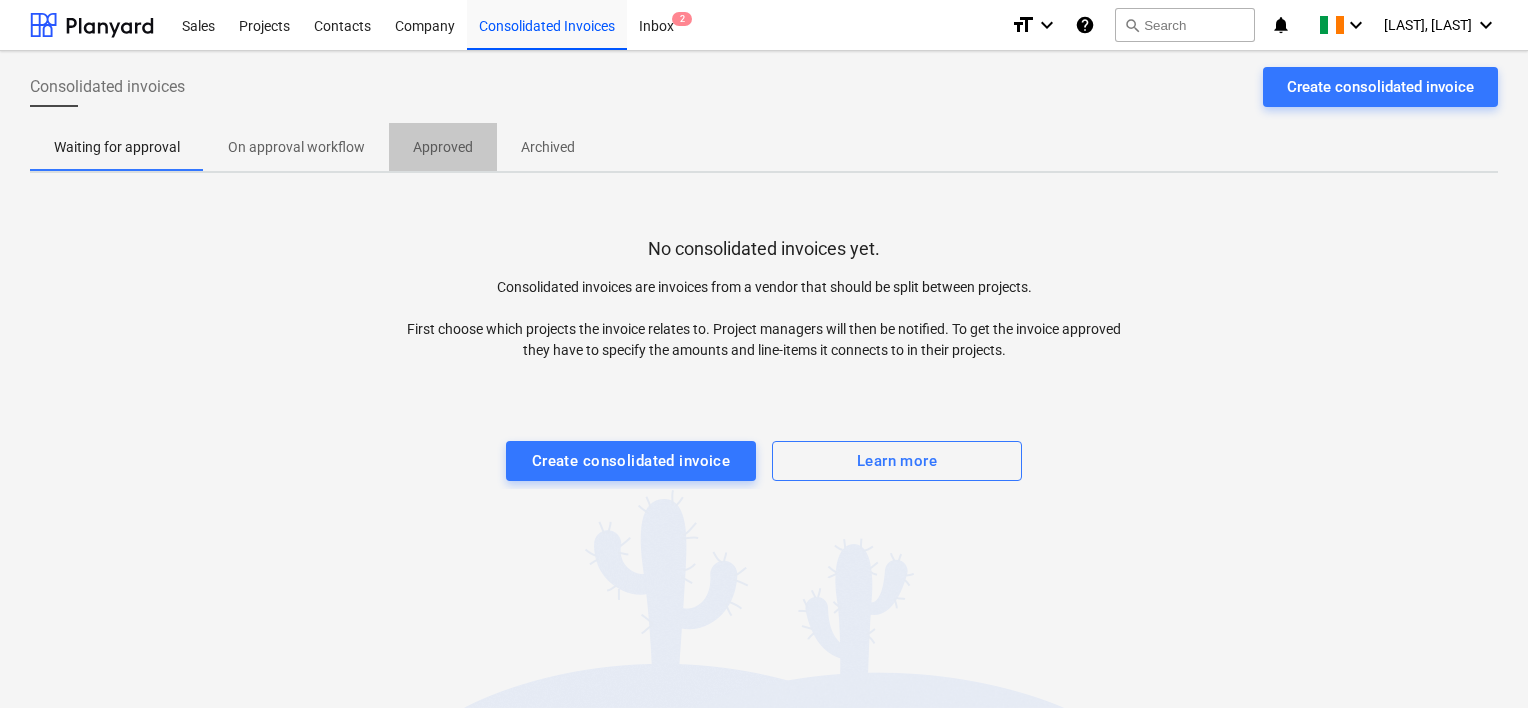 click on "Approved" at bounding box center [443, 147] 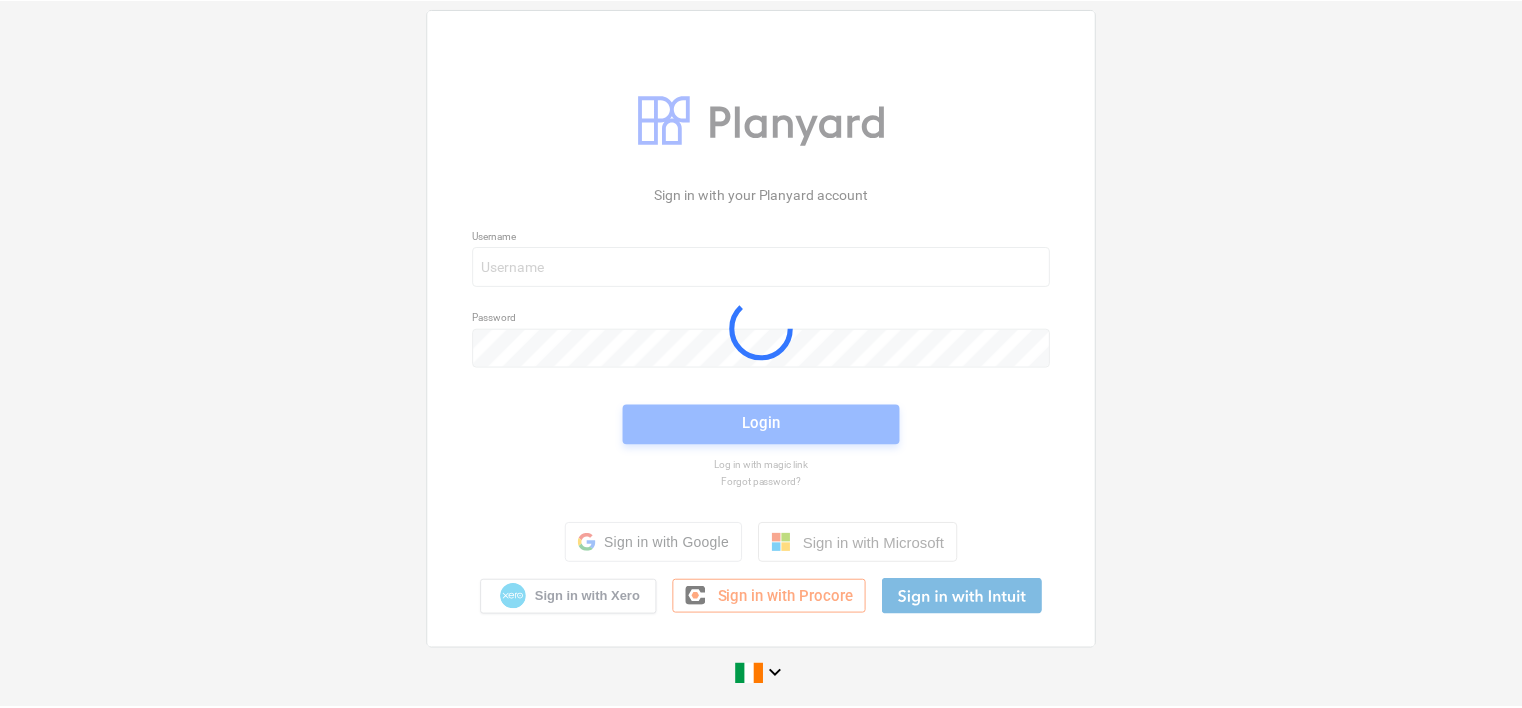 scroll, scrollTop: 0, scrollLeft: 0, axis: both 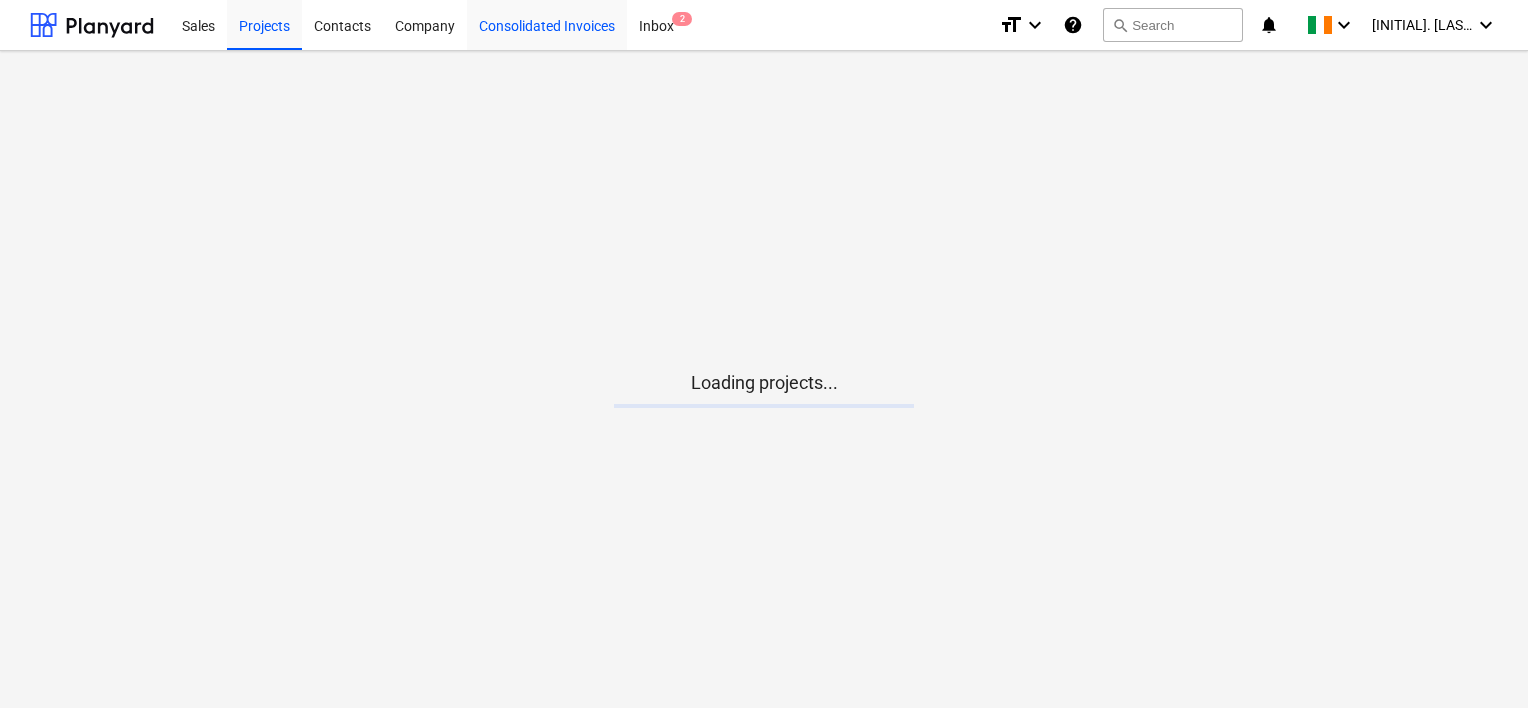 click on "Consolidated Invoices" at bounding box center (547, 24) 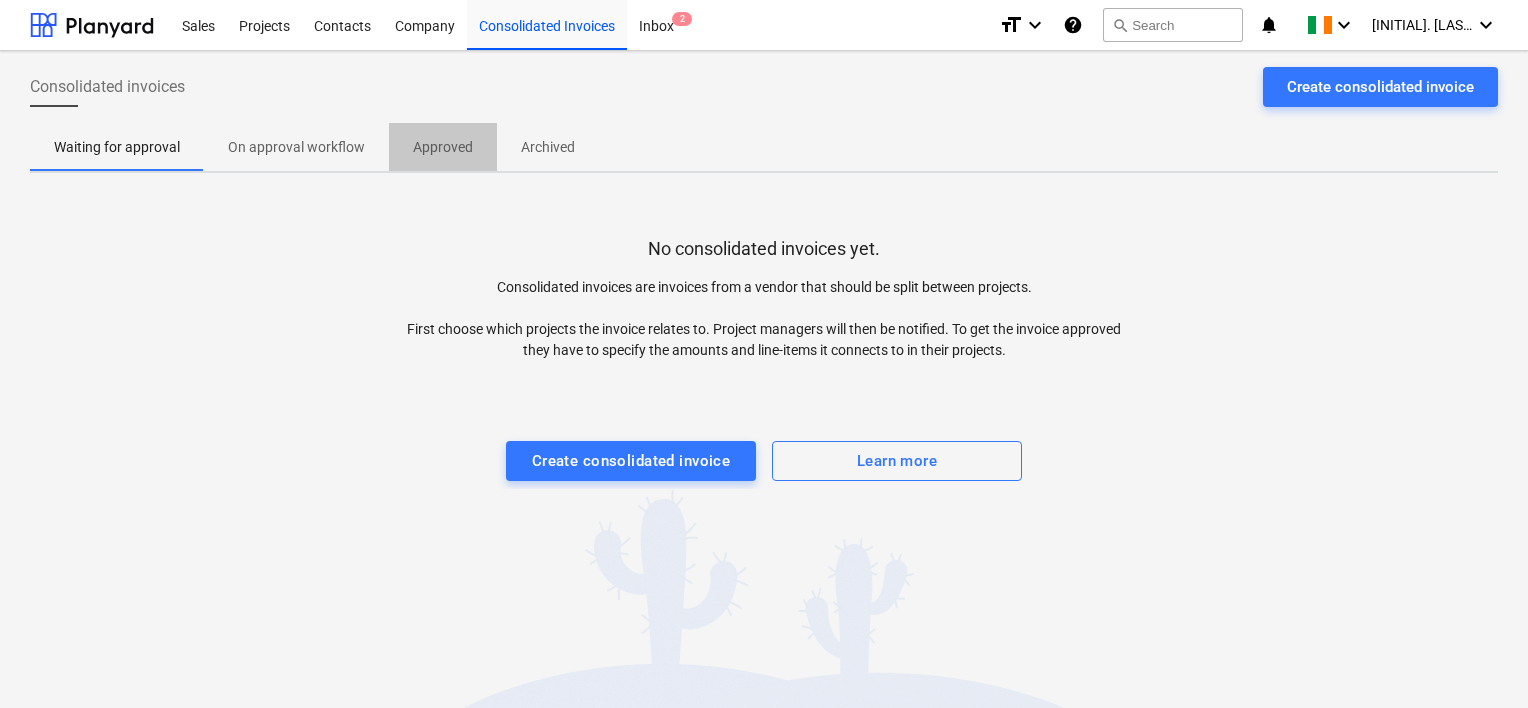 click on "Approved" at bounding box center (443, 147) 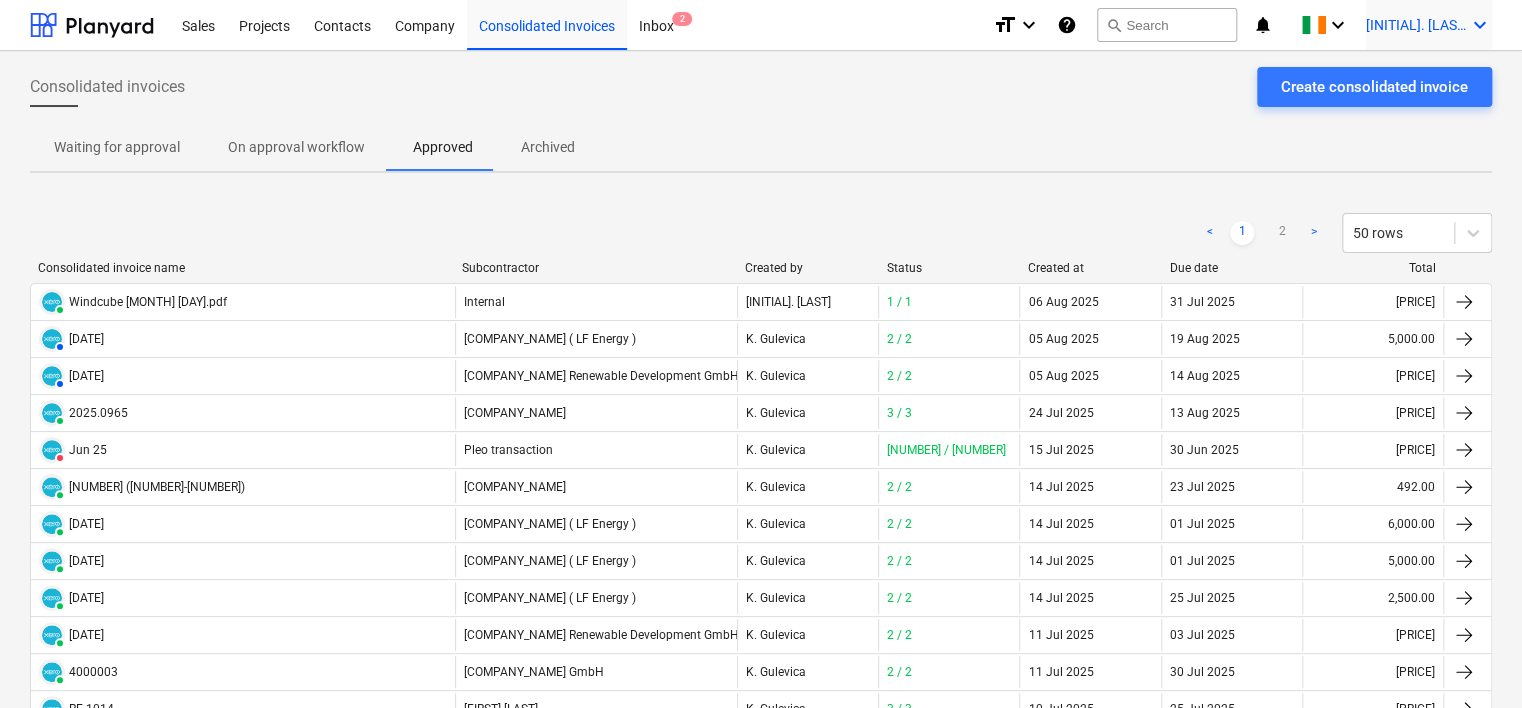 click on "keyboard_arrow_down" at bounding box center [1480, 25] 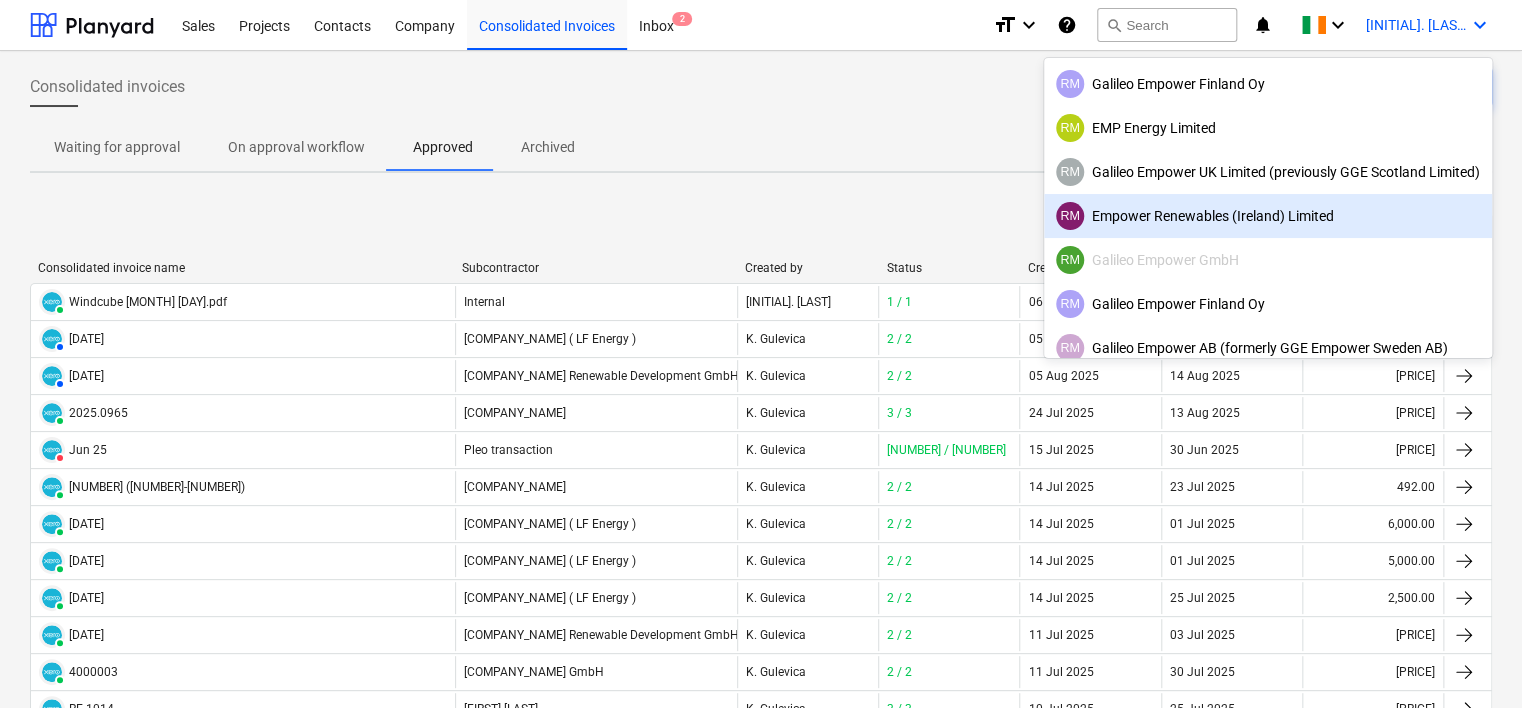 scroll, scrollTop: 100, scrollLeft: 0, axis: vertical 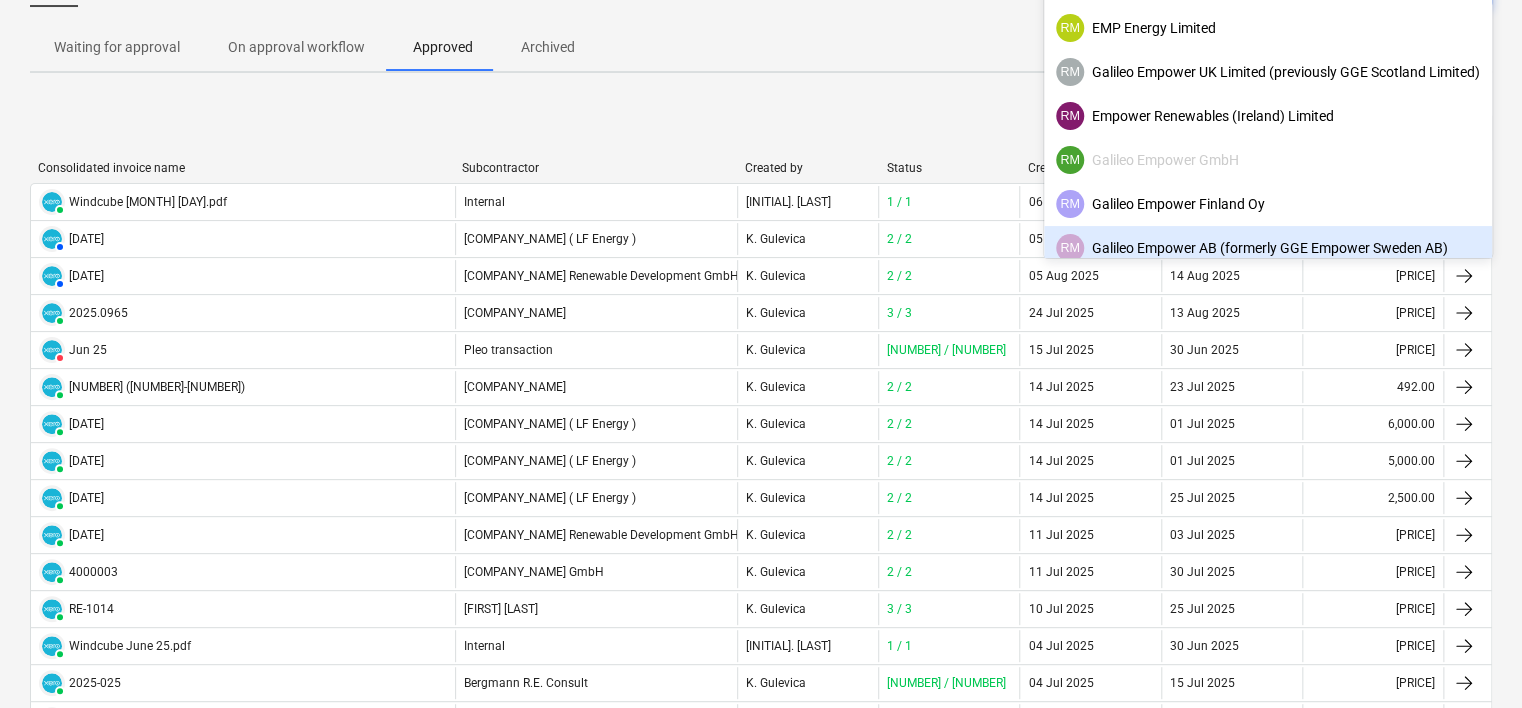 click on "RM Galileo Empower AB (formerly GGE Empower Sweden AB)" at bounding box center [1268, 248] 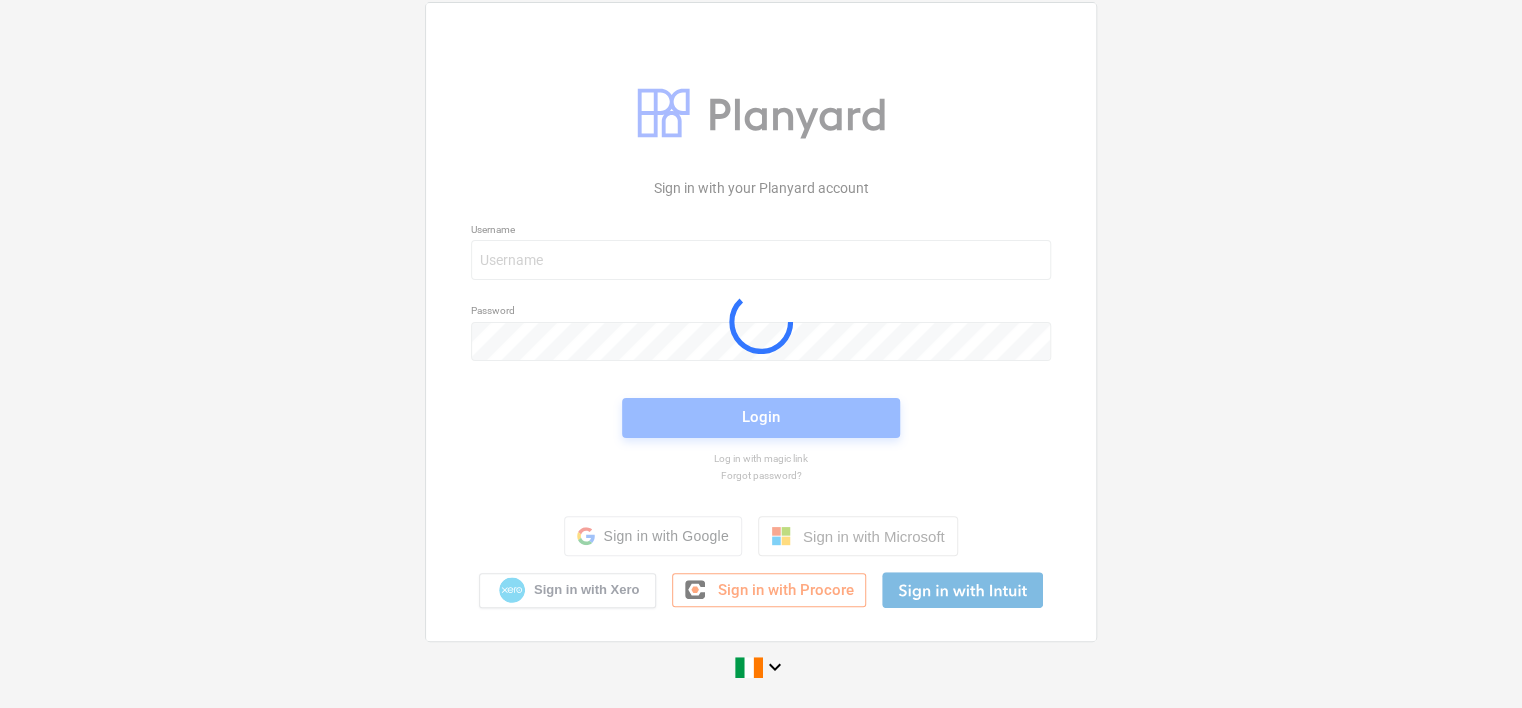 scroll, scrollTop: 7, scrollLeft: 0, axis: vertical 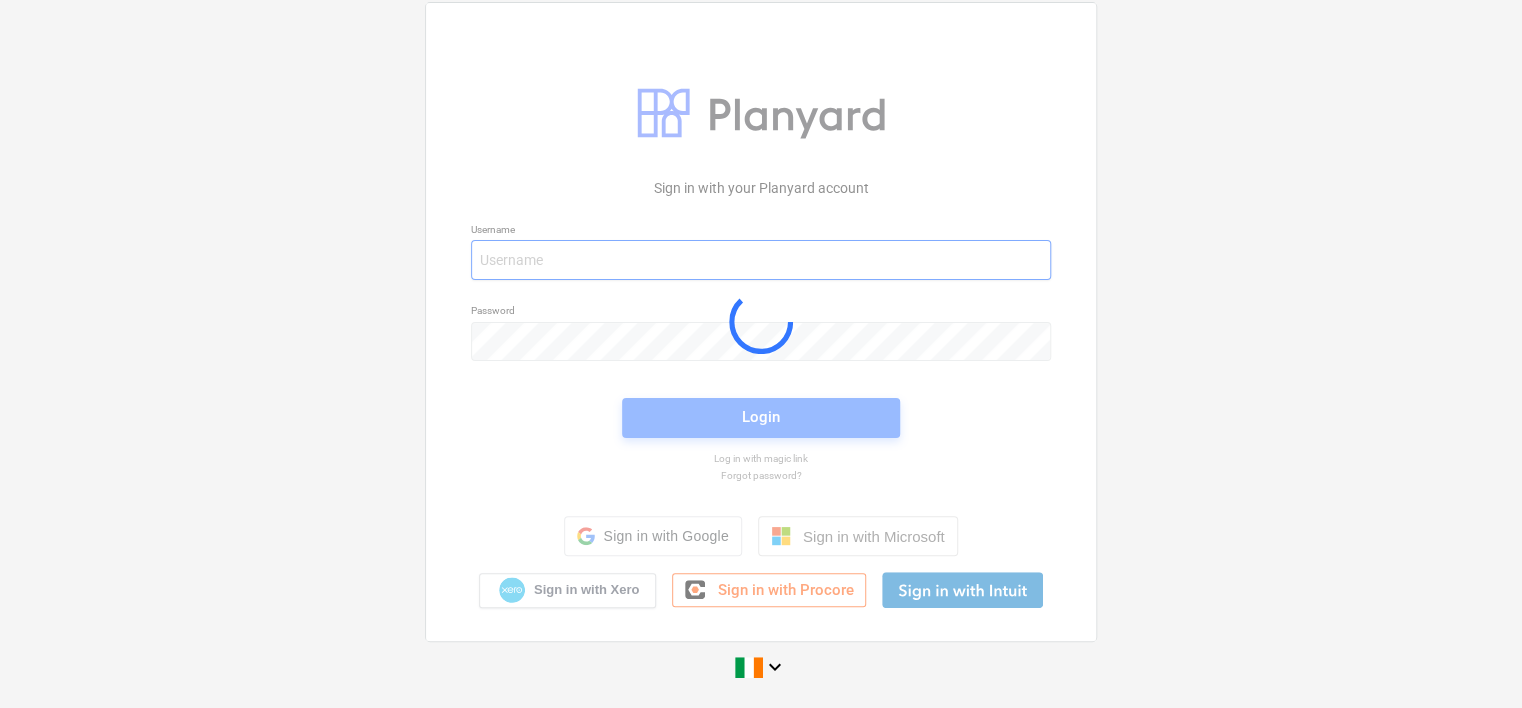 type on "rm+2@empower-re.ie" 